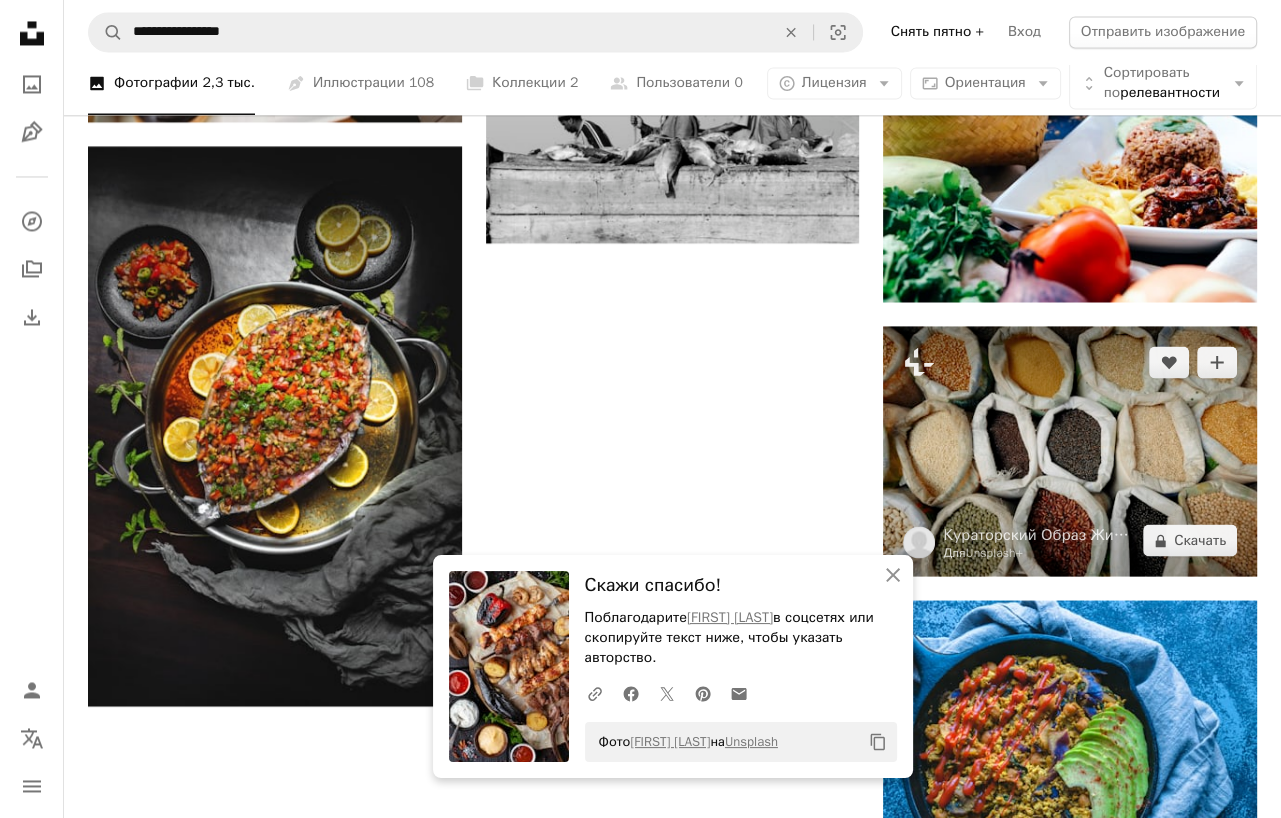 click at bounding box center [1070, 451] 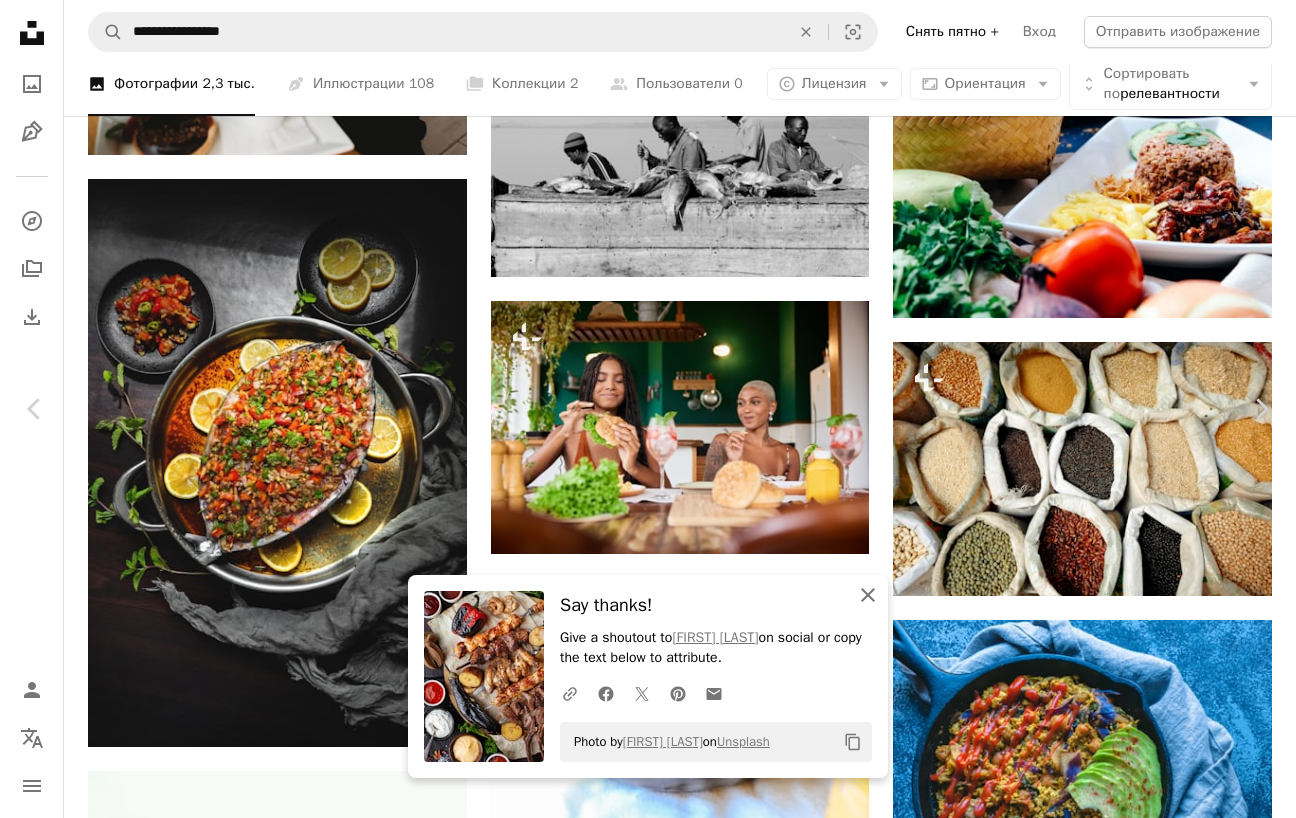 click on "An X shape" 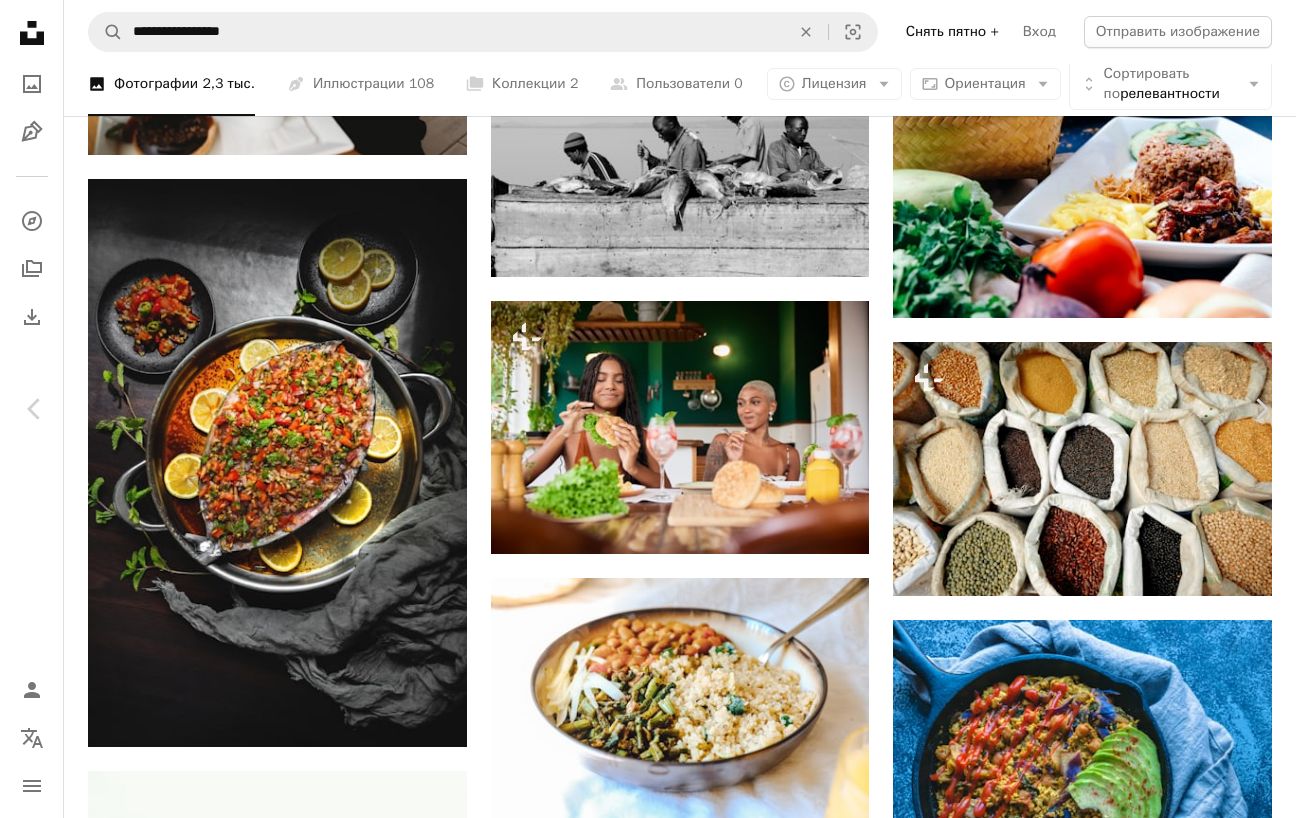 click at bounding box center [640, 5436] 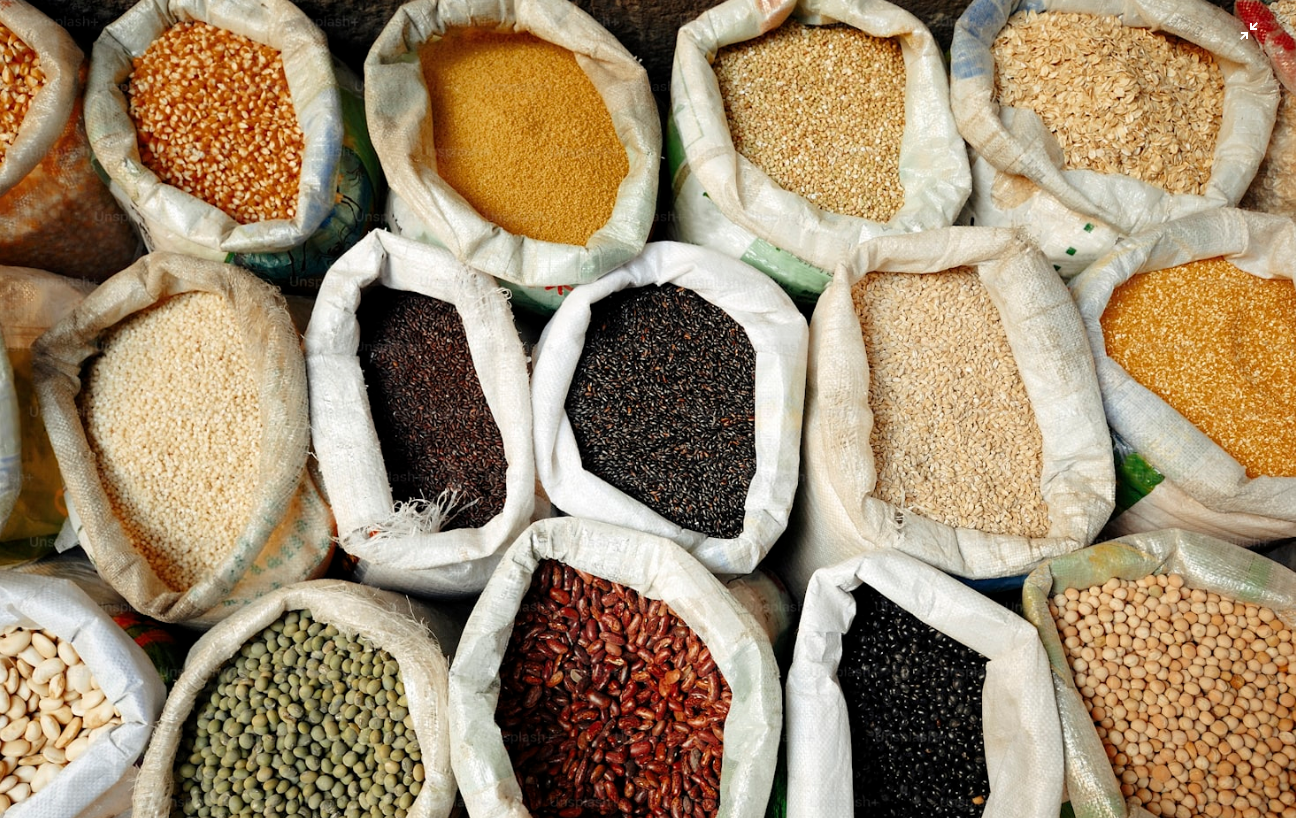scroll, scrollTop: 16, scrollLeft: 0, axis: vertical 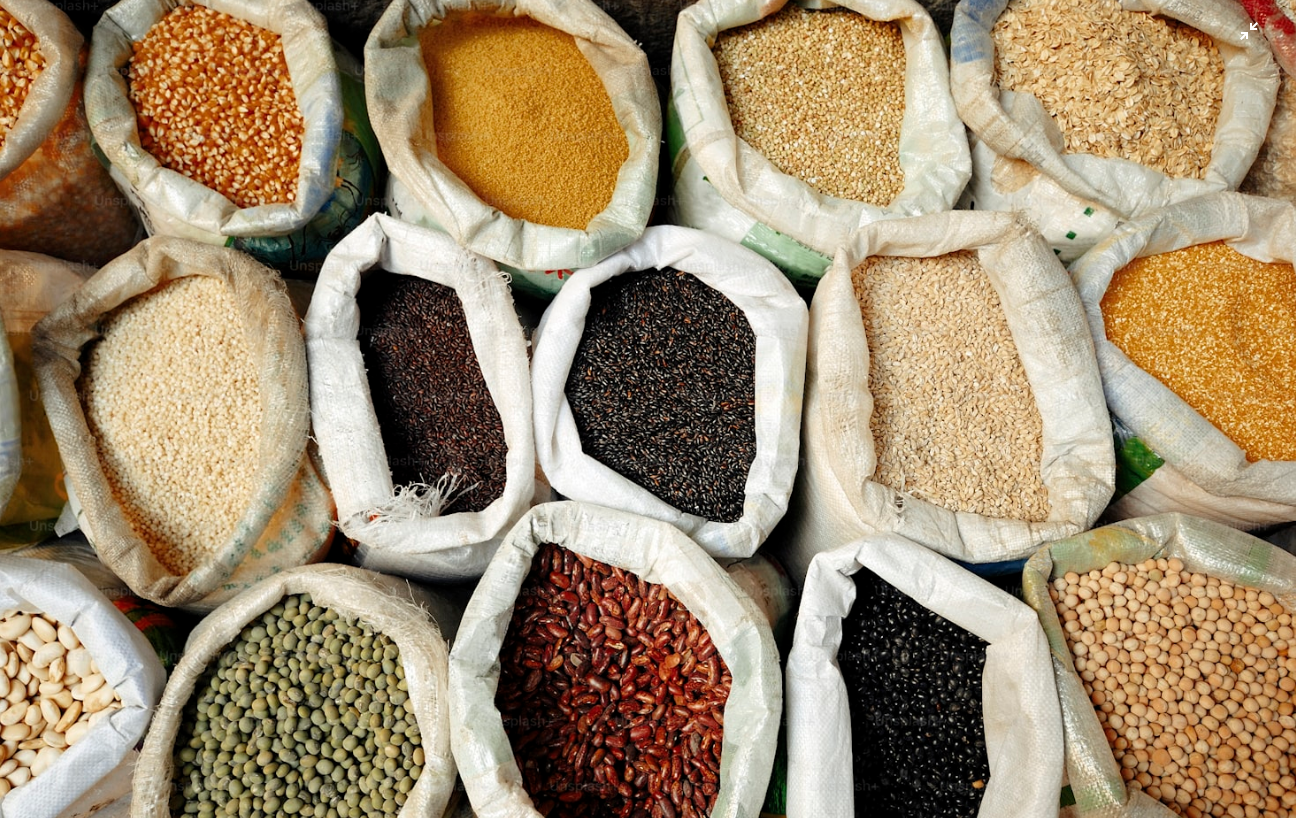 click at bounding box center [648, 417] 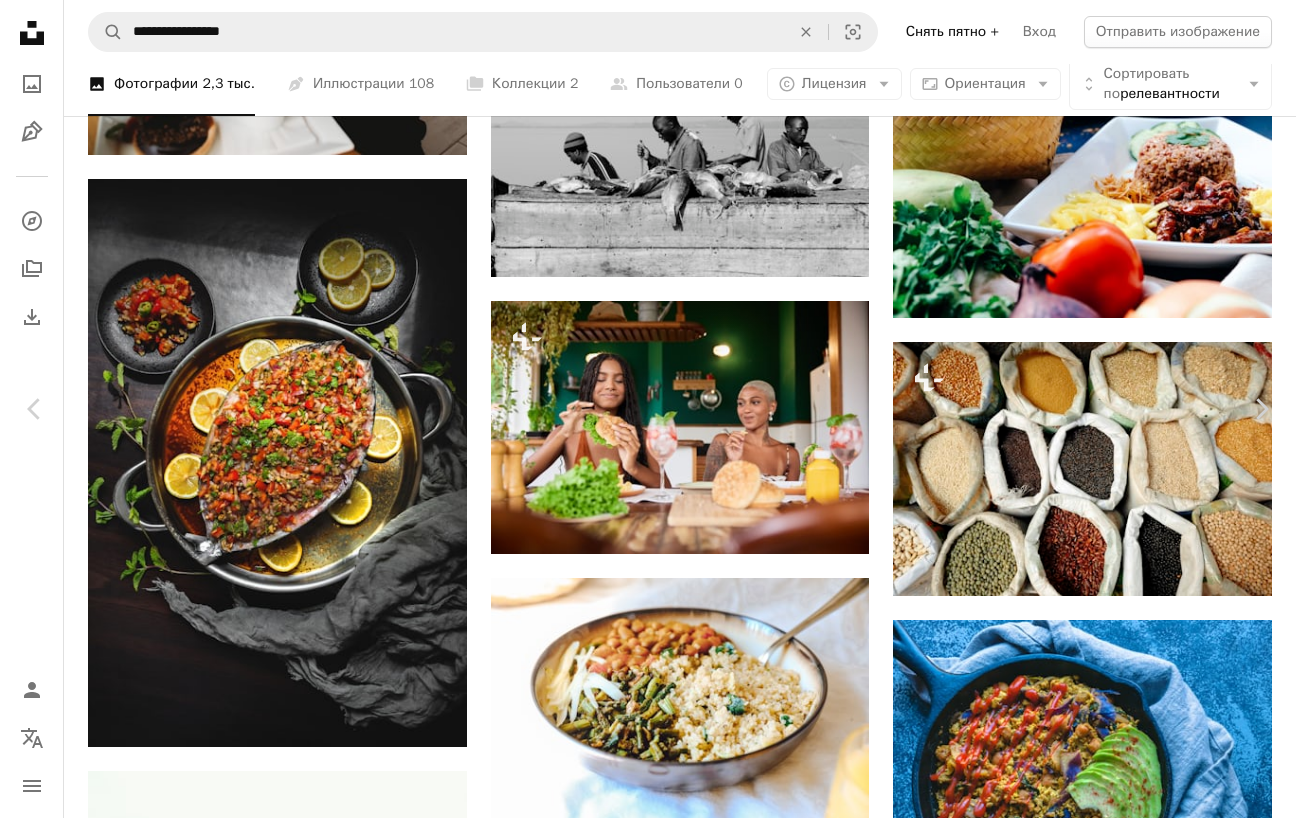 click at bounding box center (640, 5436) 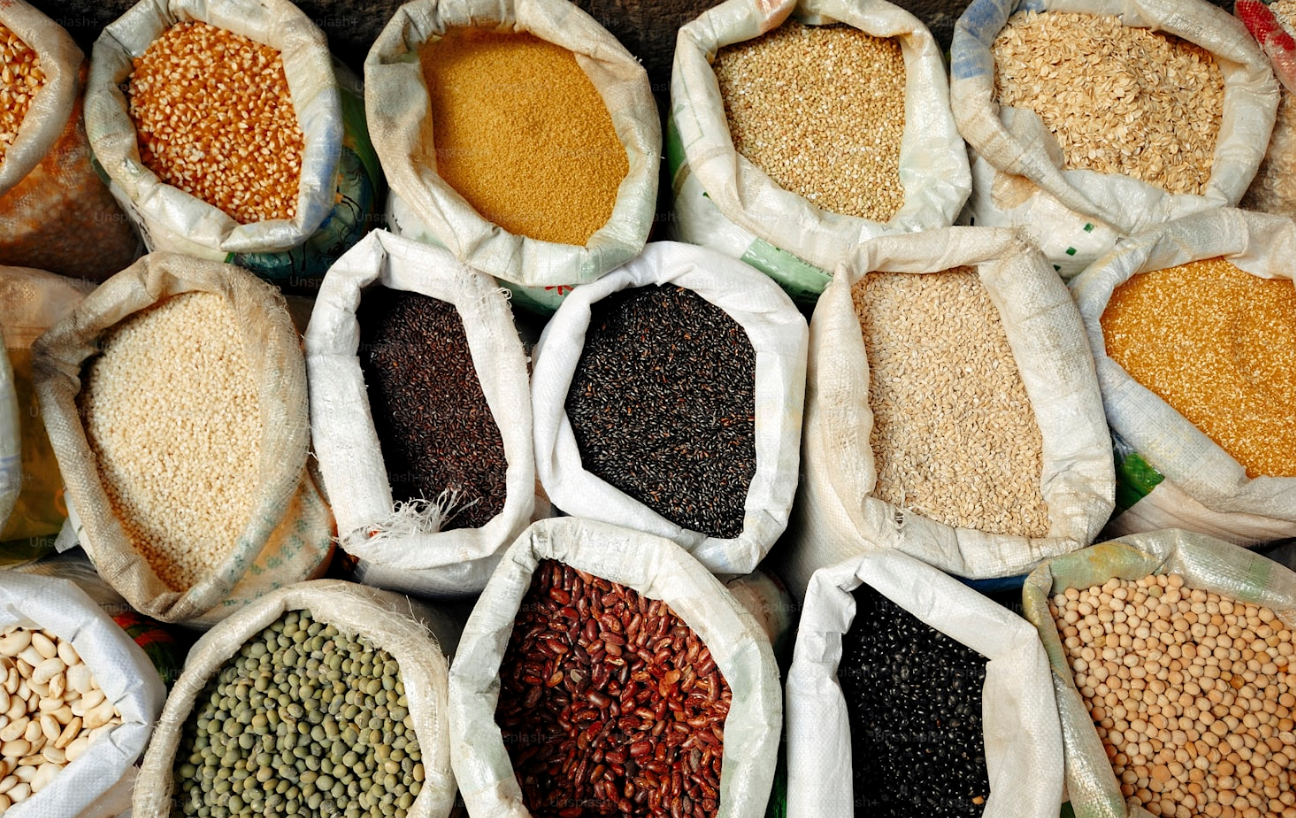 scroll, scrollTop: 15, scrollLeft: 0, axis: vertical 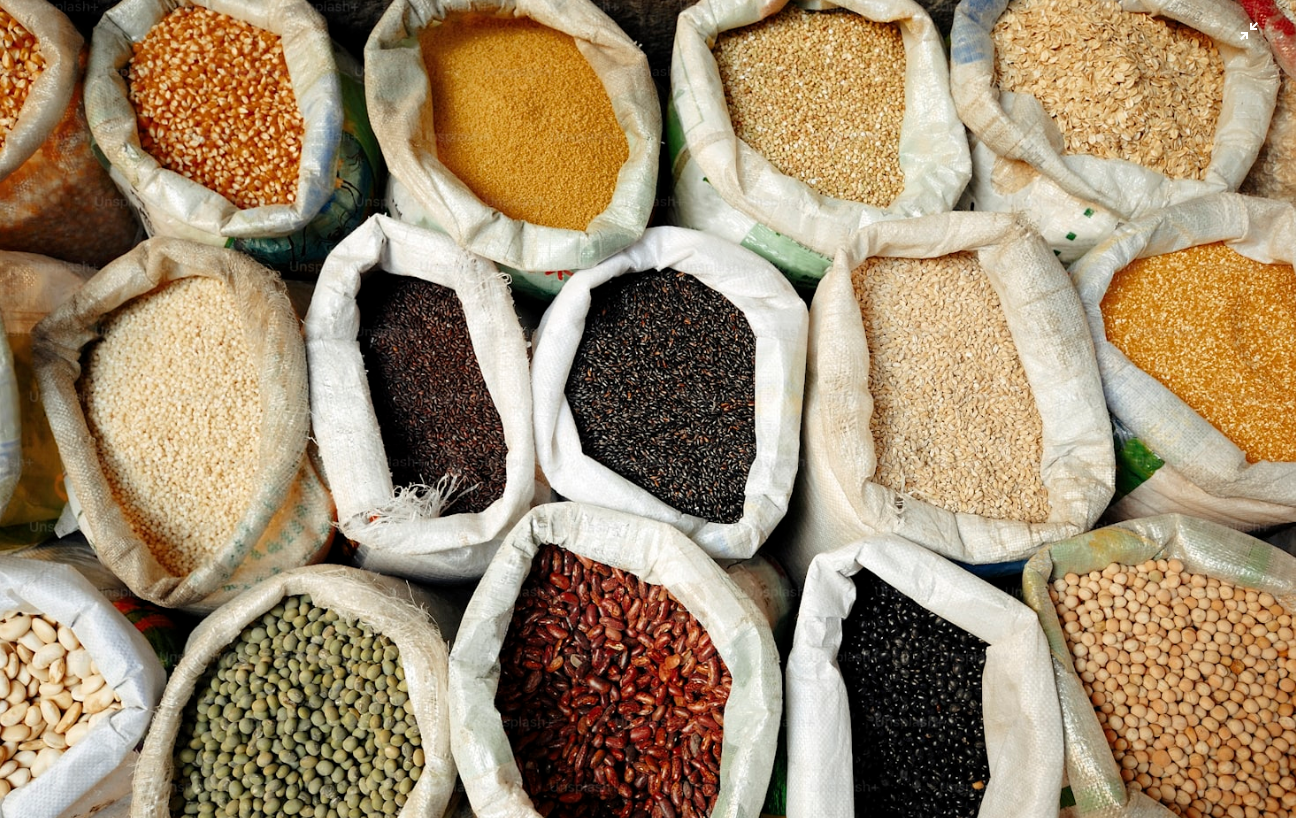 click at bounding box center (648, 418) 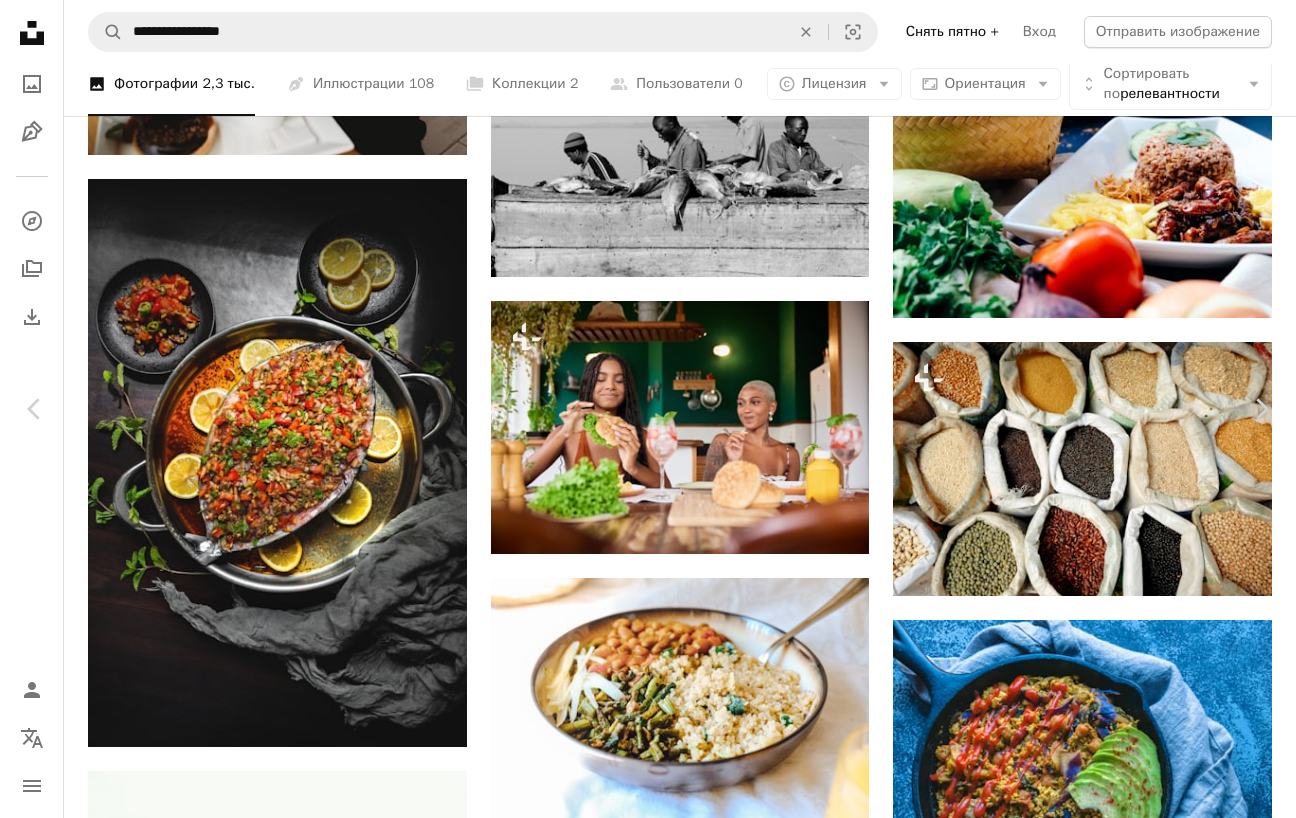 click at bounding box center (640, 5436) 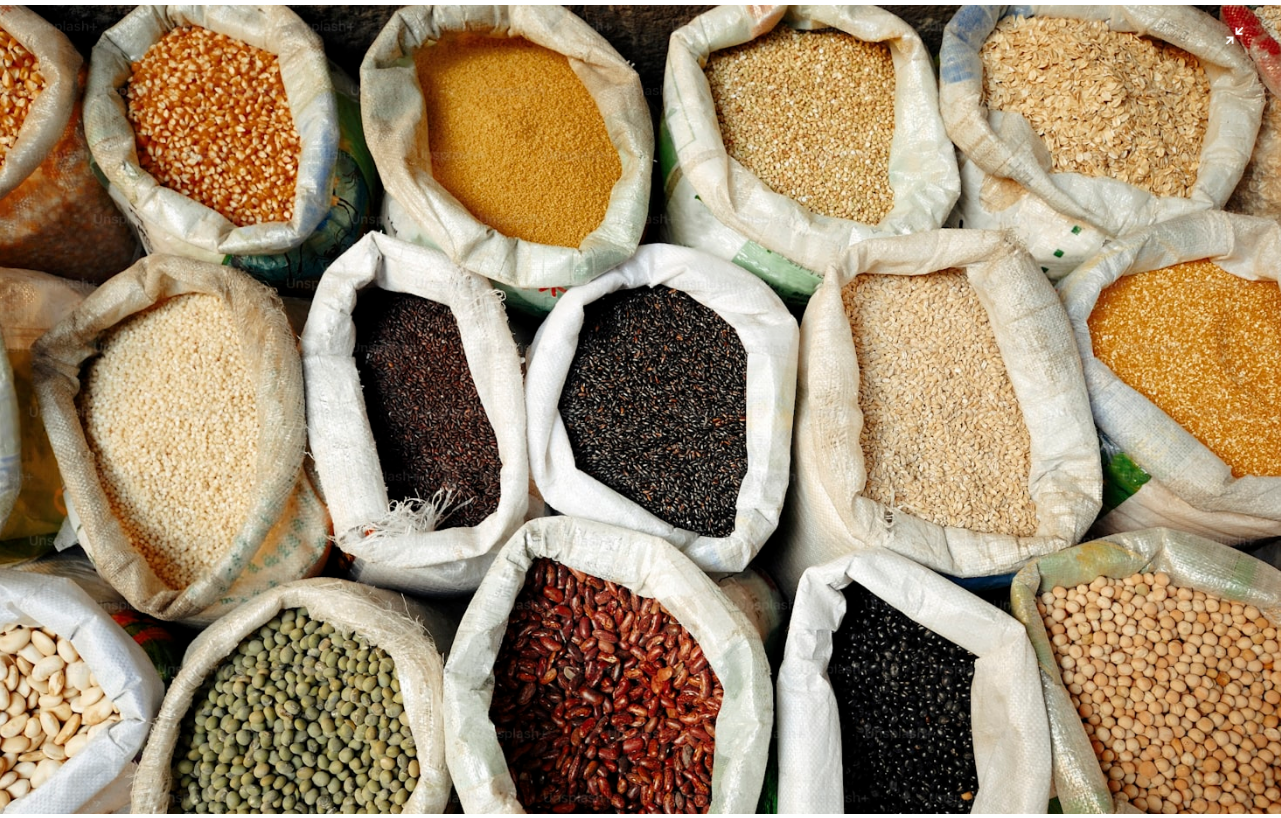 scroll, scrollTop: 15, scrollLeft: 0, axis: vertical 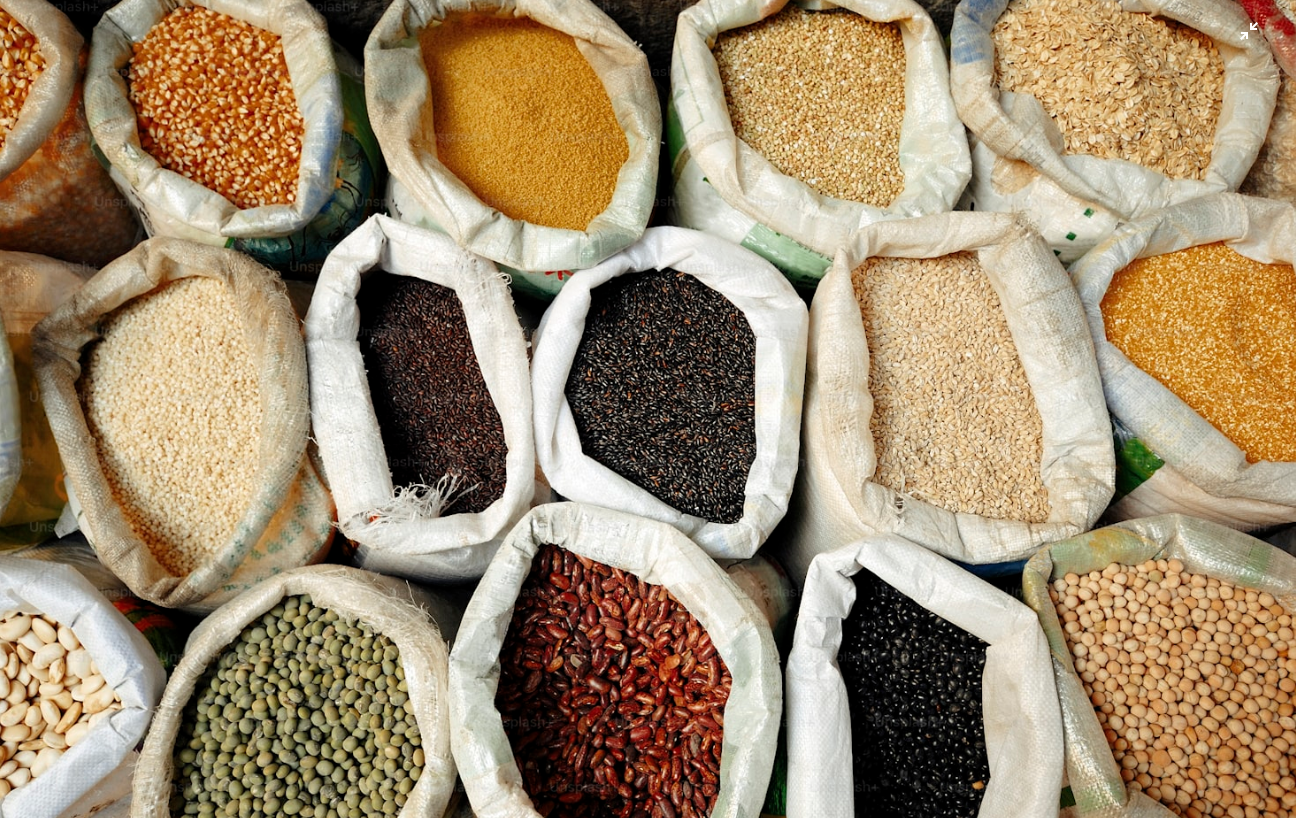 click at bounding box center [648, 418] 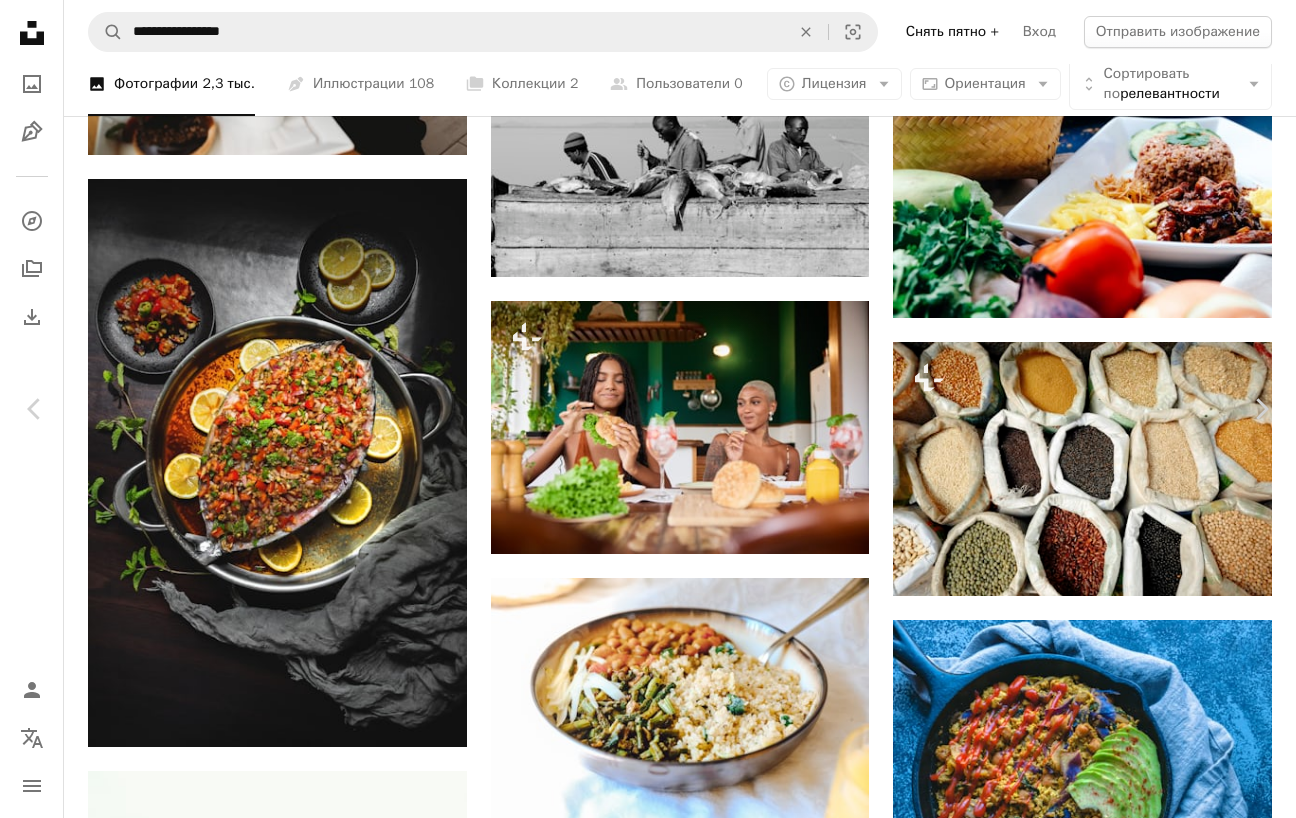 click on "An X shape" at bounding box center [20, 20] 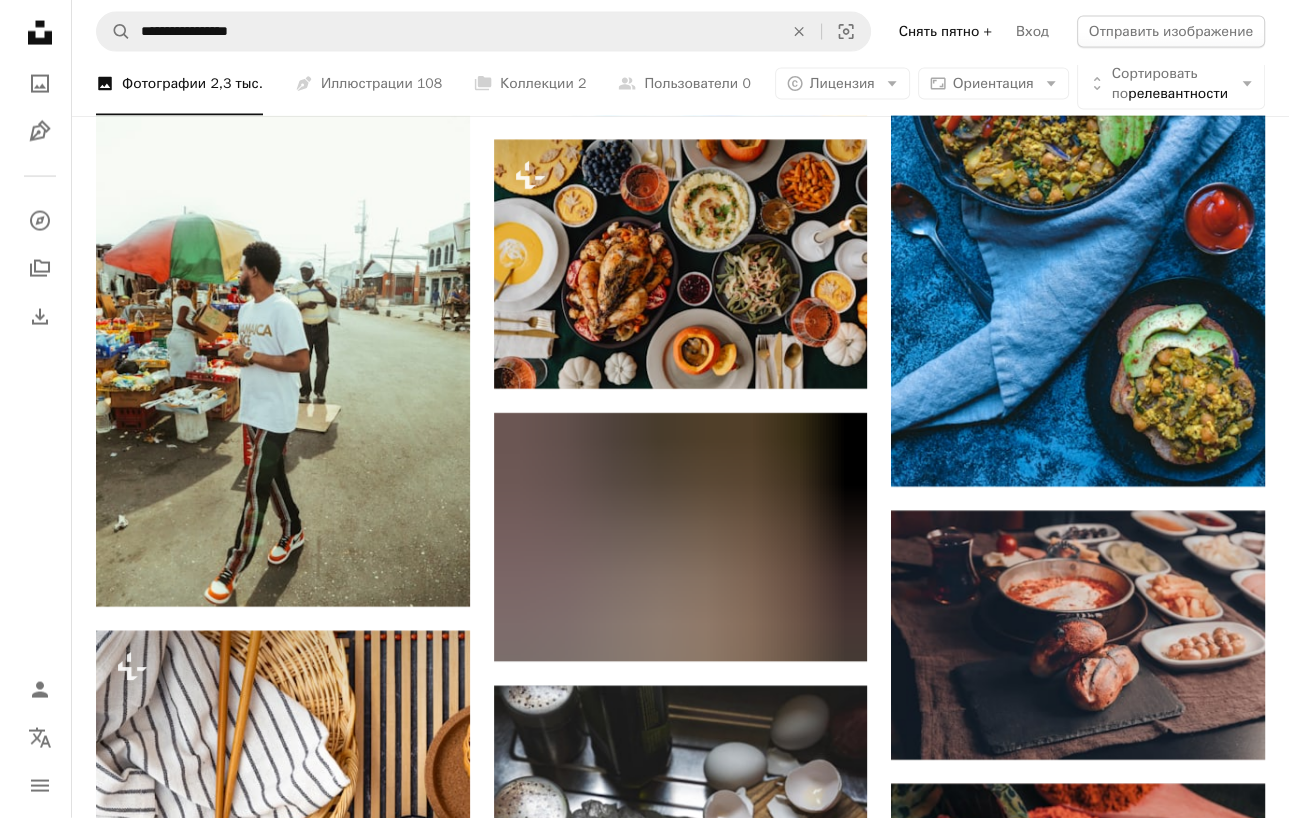 scroll, scrollTop: 3628, scrollLeft: 0, axis: vertical 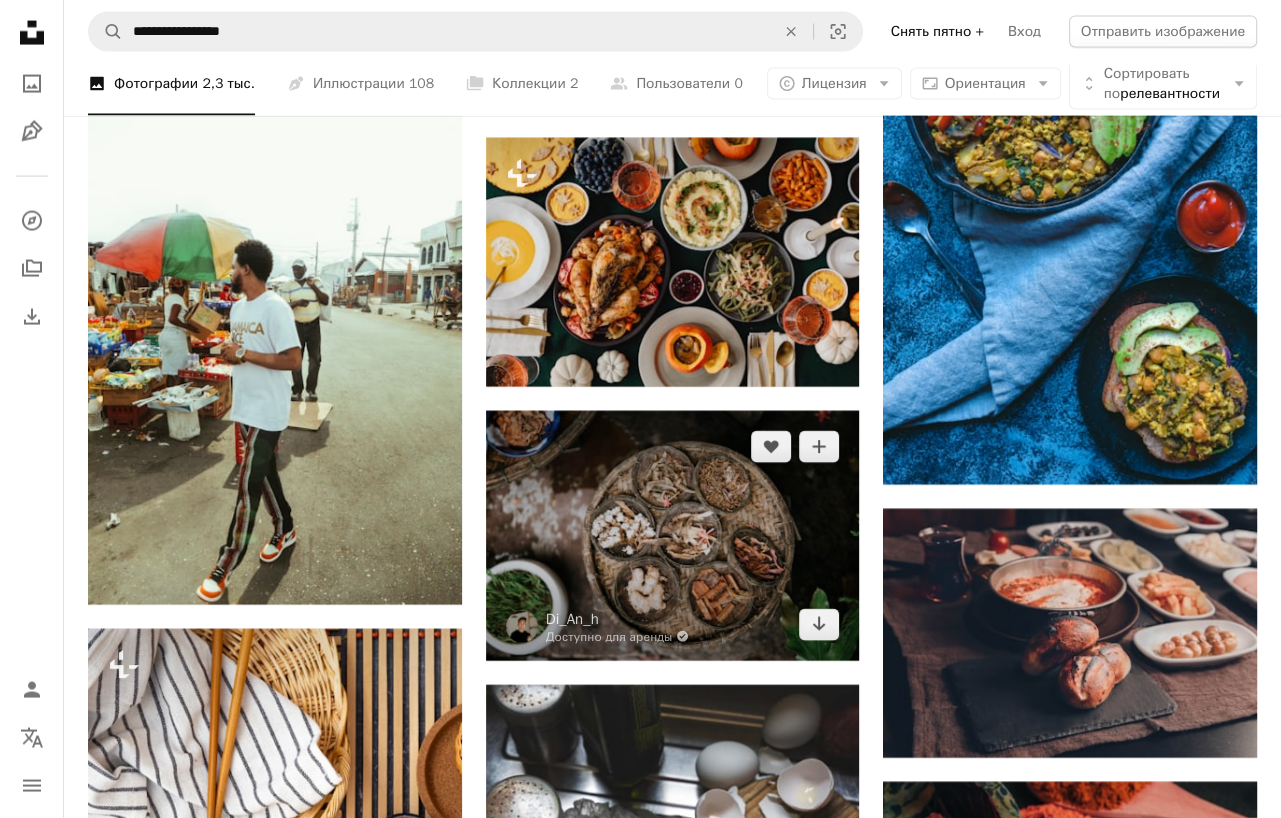 click at bounding box center (673, 535) 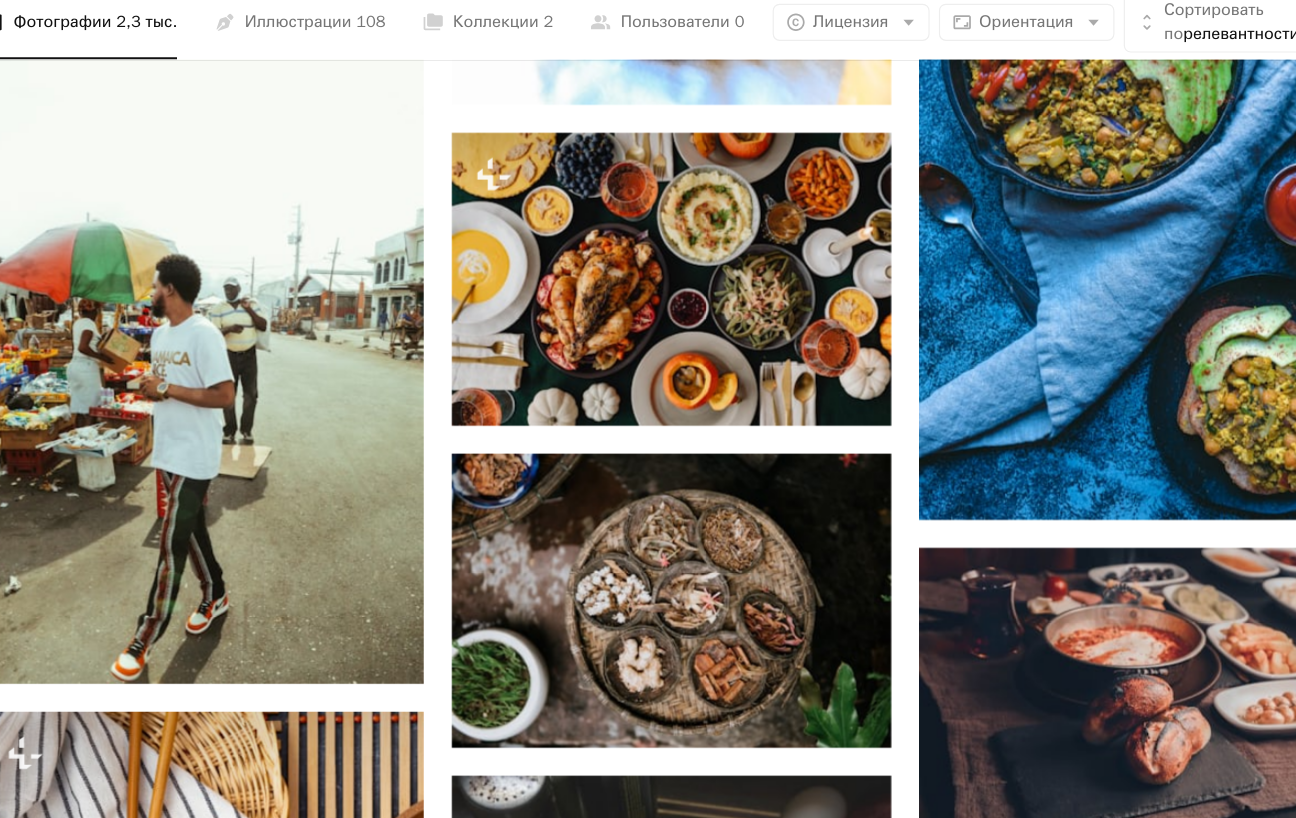 scroll, scrollTop: 3628, scrollLeft: 0, axis: vertical 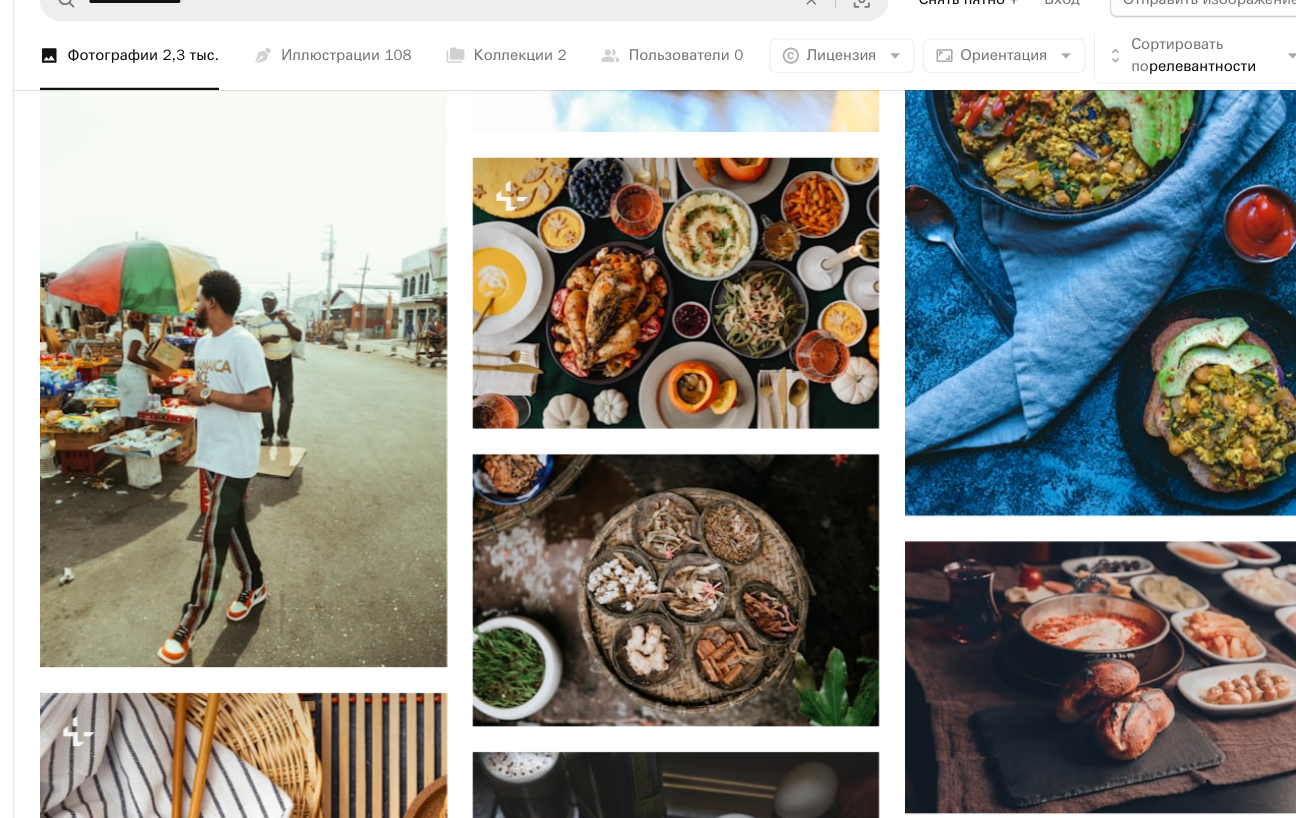 click on "Chevron down" 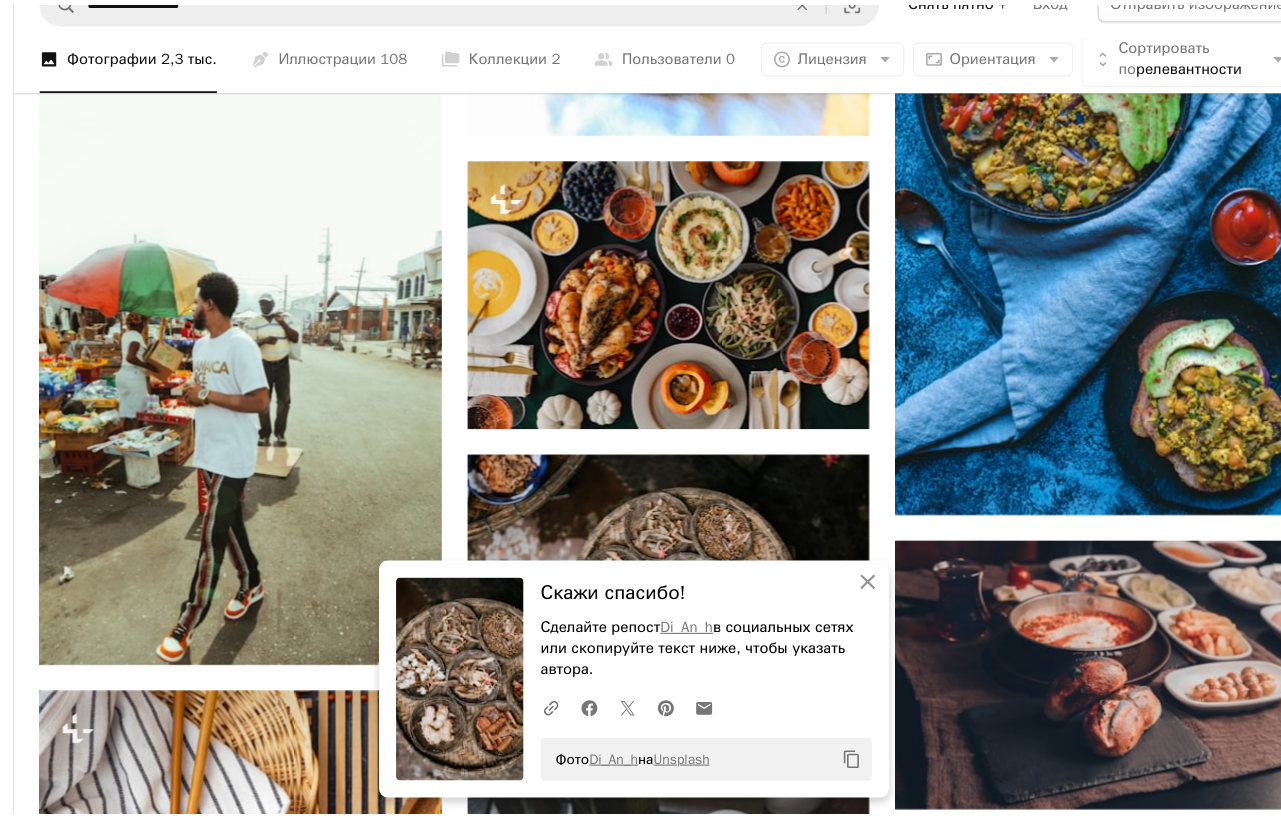 scroll, scrollTop: 137, scrollLeft: 0, axis: vertical 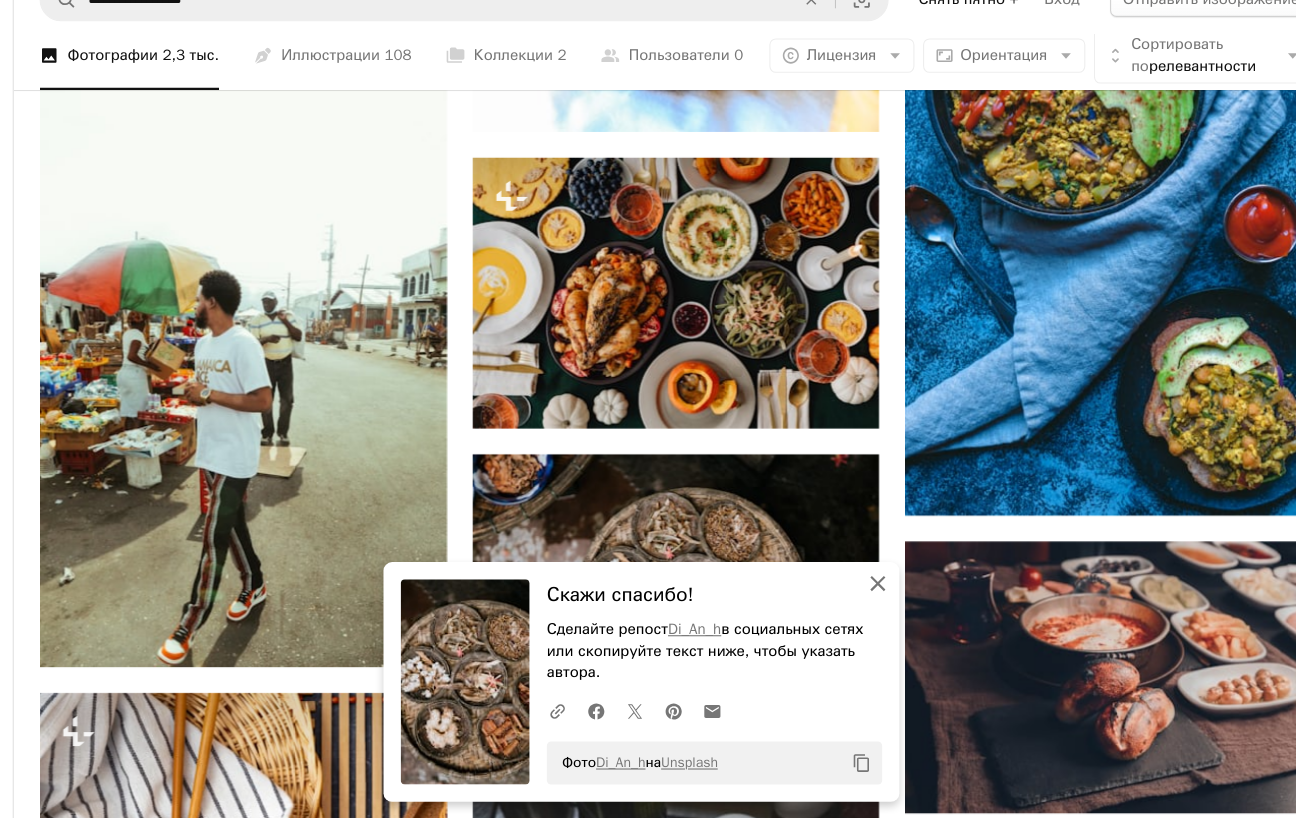 click 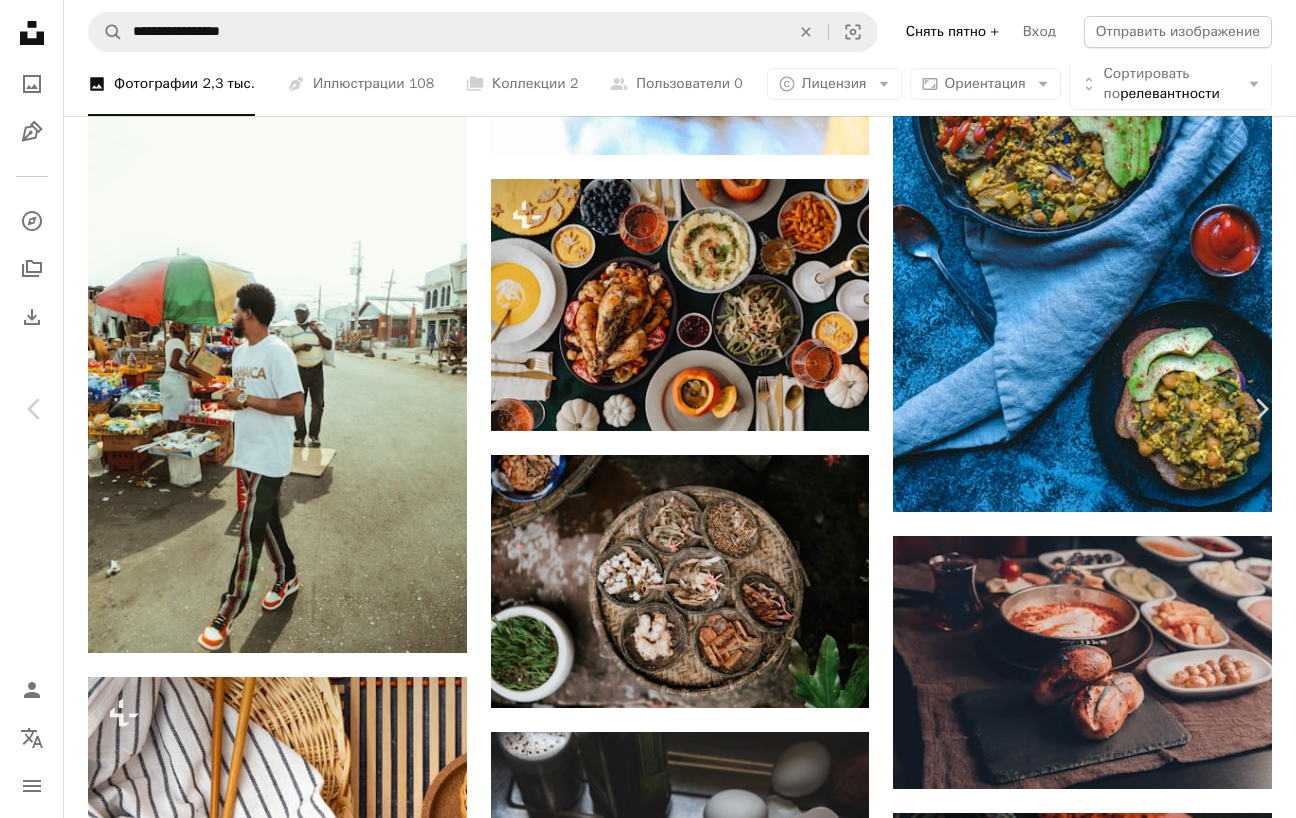 click on "An X shape" at bounding box center [20, 20] 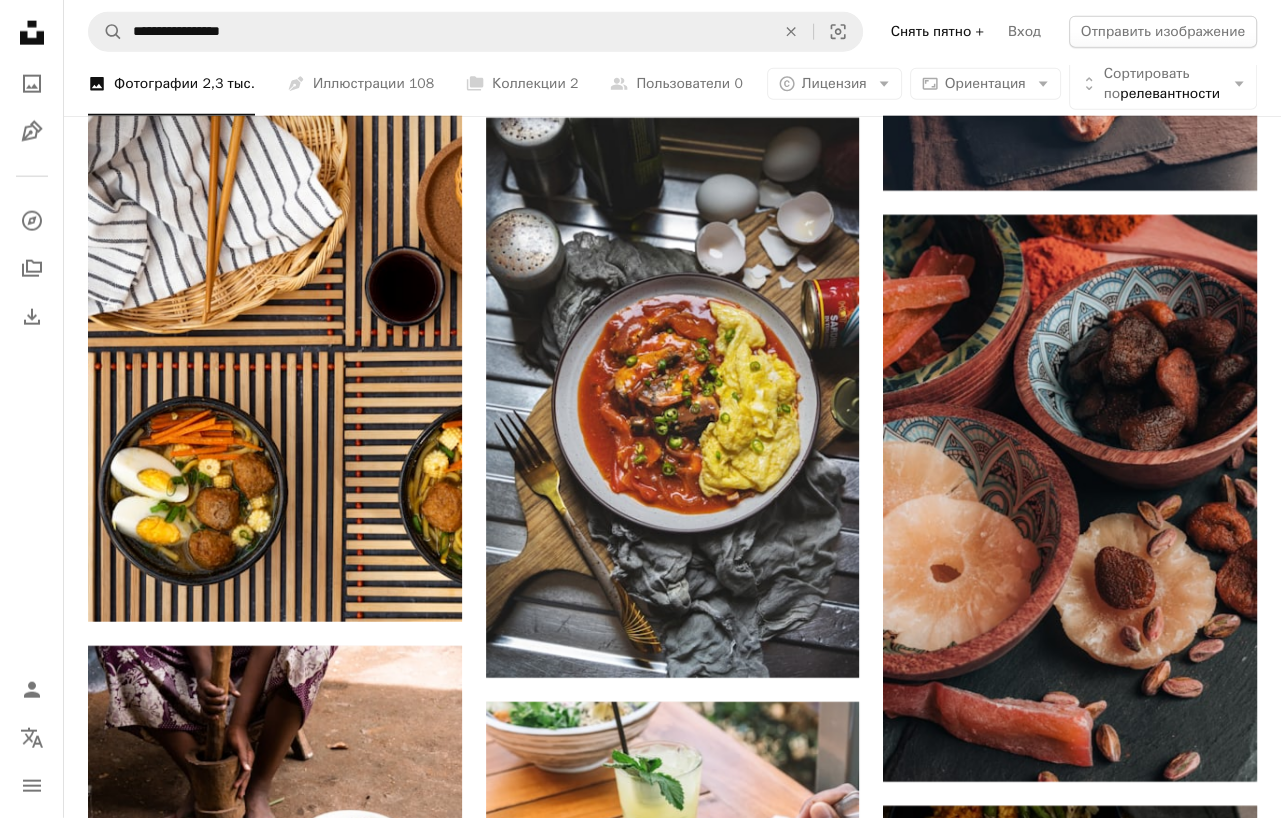 scroll, scrollTop: 4246, scrollLeft: 0, axis: vertical 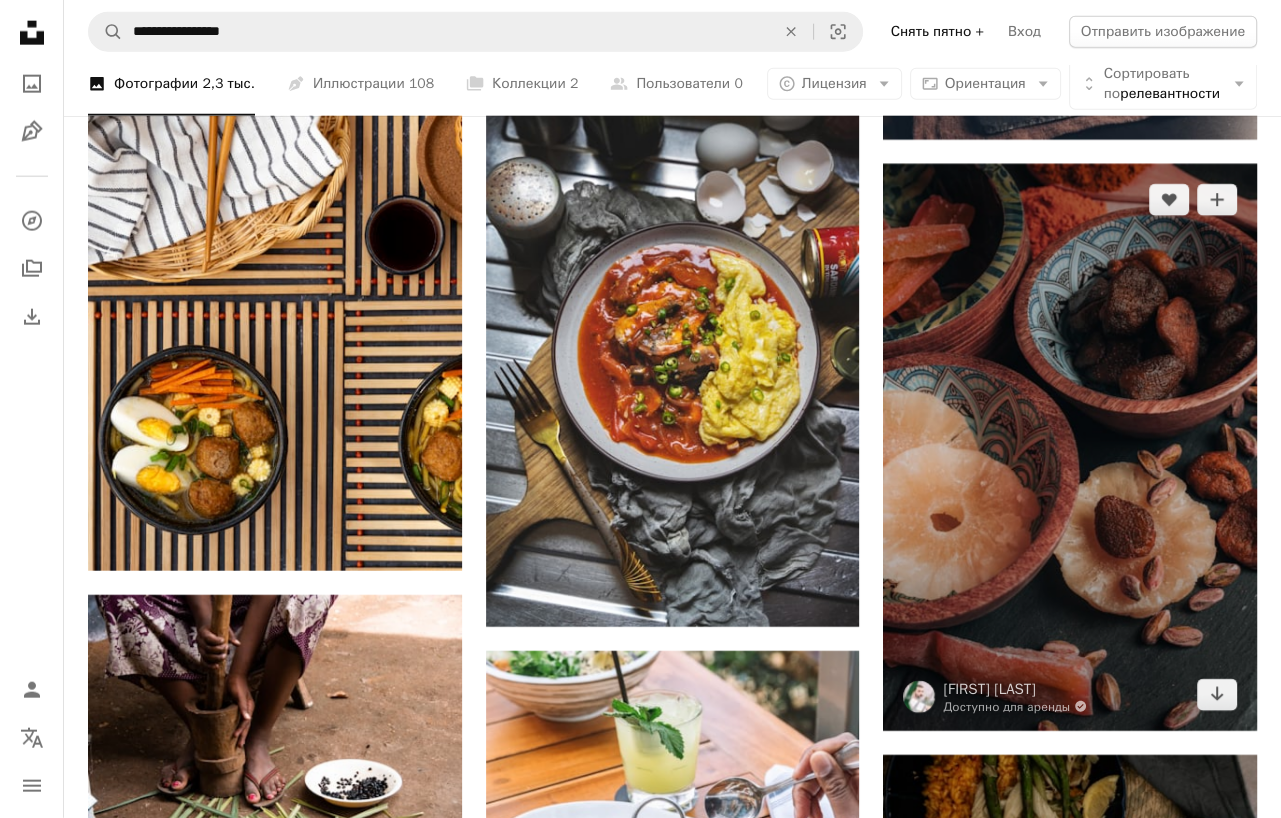 click at bounding box center [1070, 447] 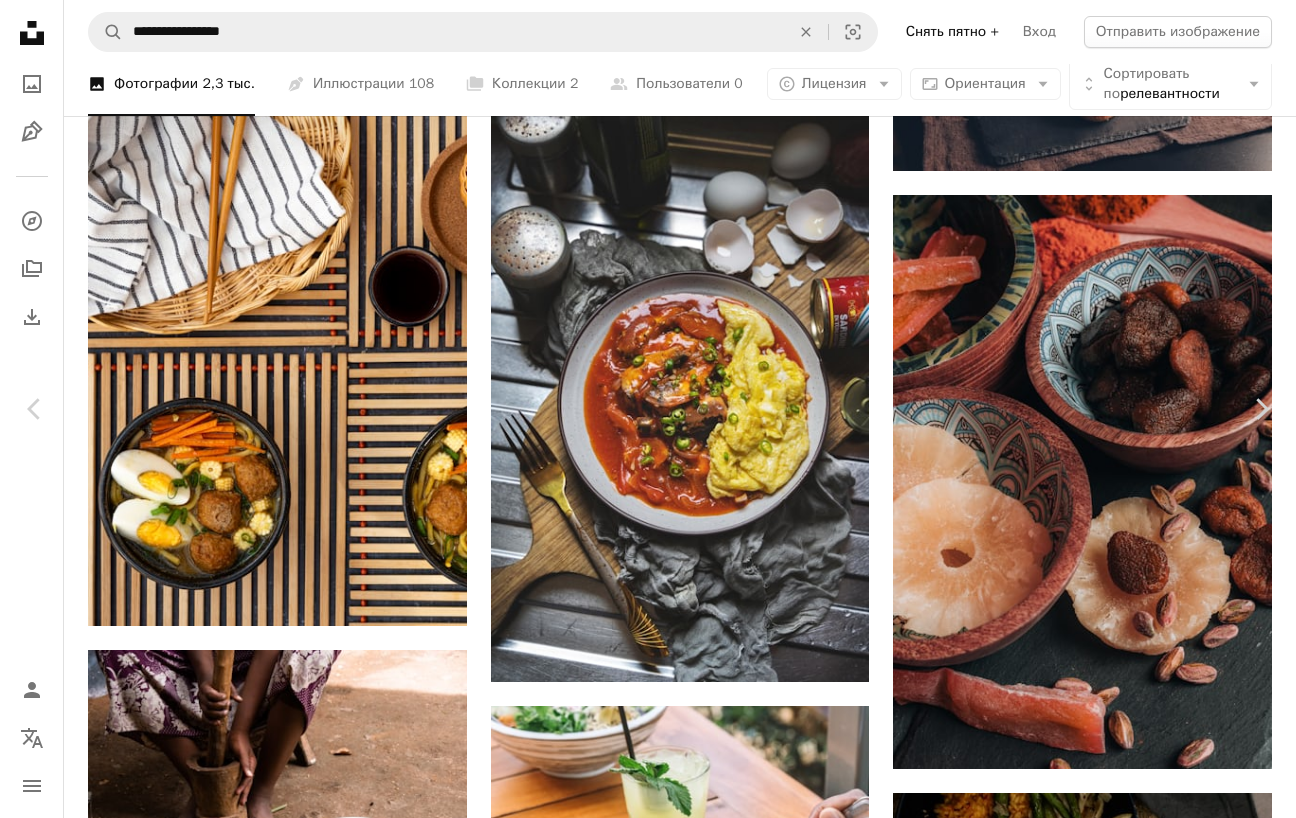 click on "Chevron down" at bounding box center (1170, 3780) 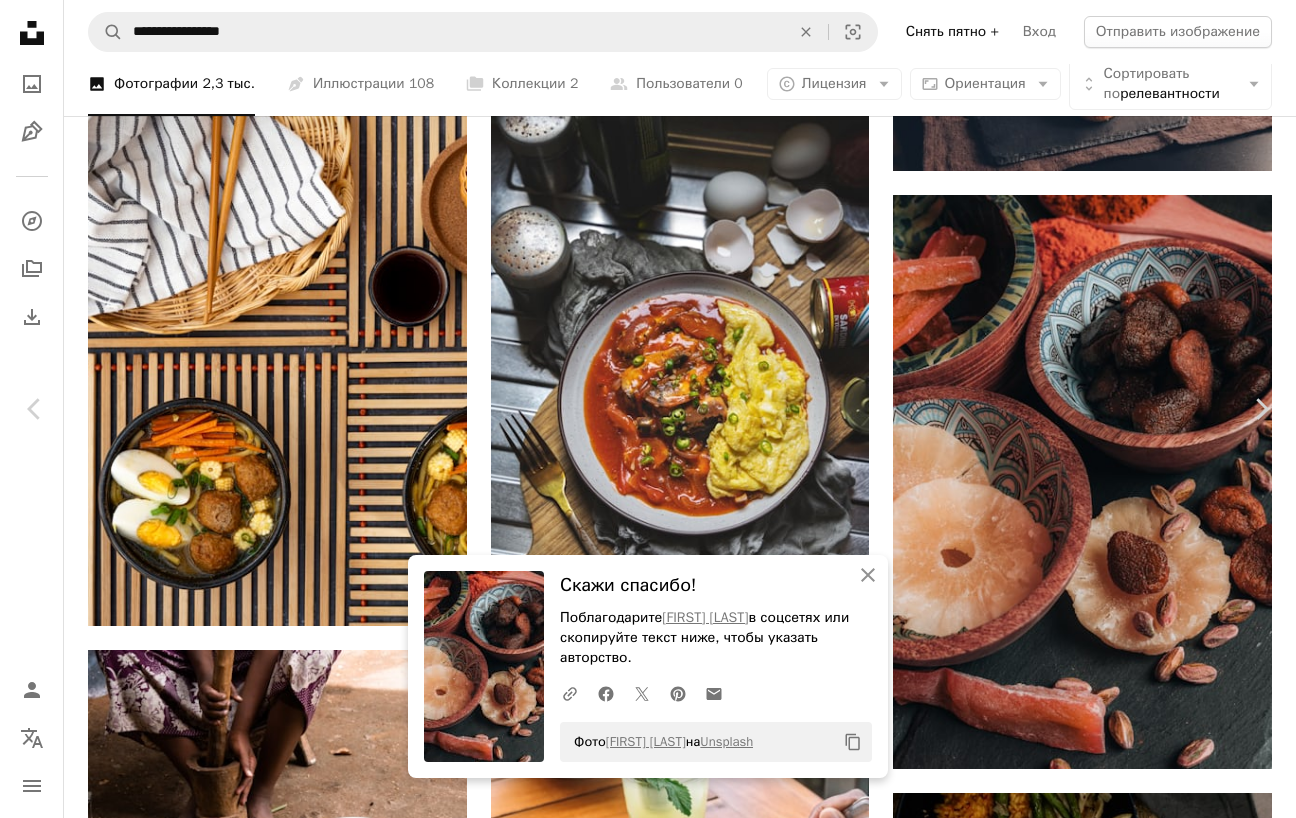 click on "An X shape" at bounding box center (20, 20) 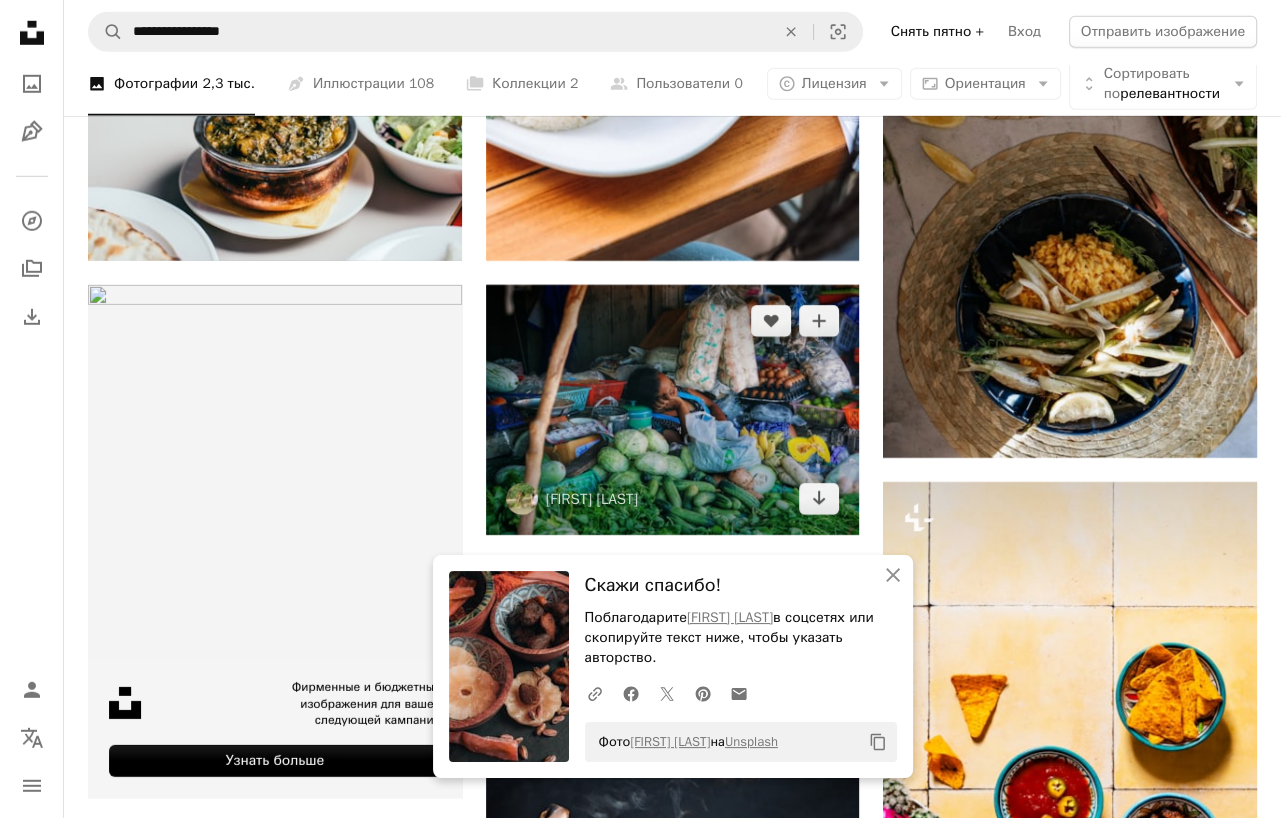 scroll, scrollTop: 5104, scrollLeft: 0, axis: vertical 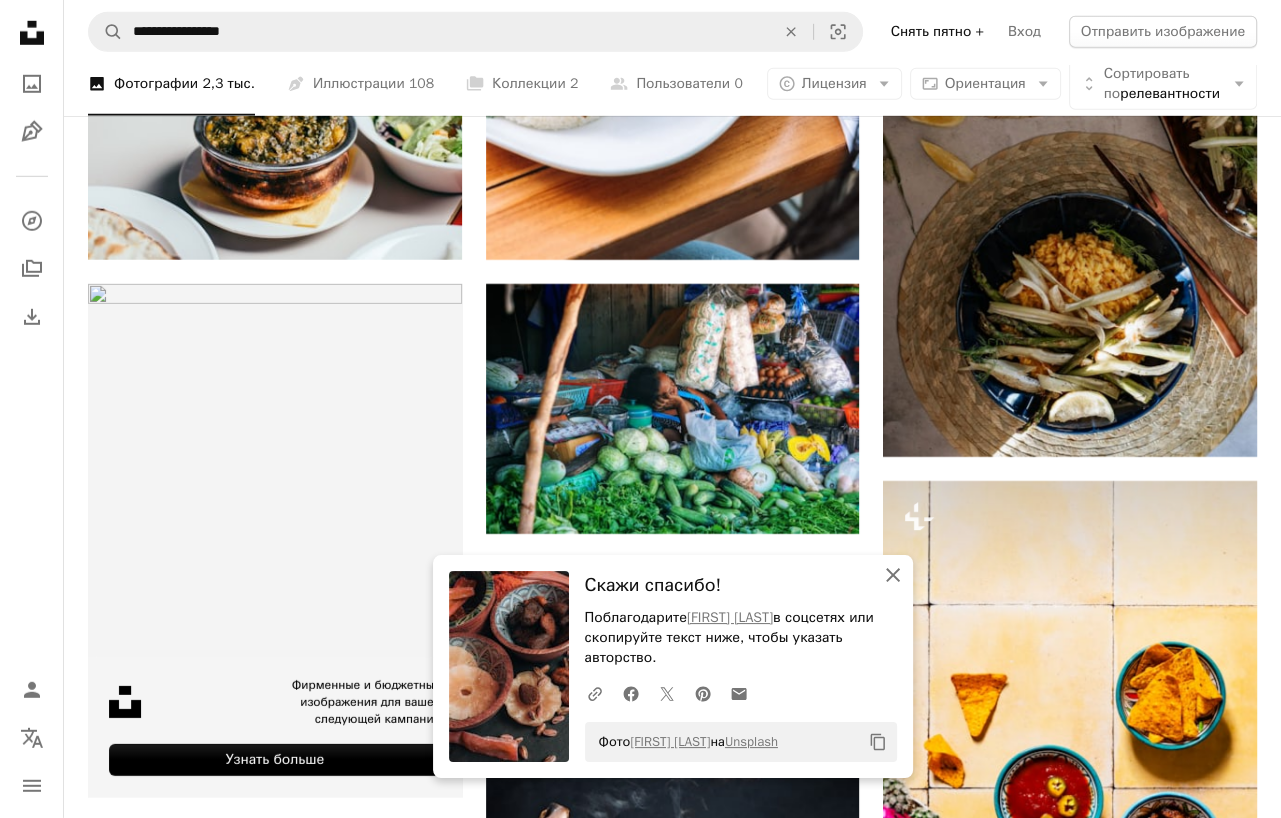 click 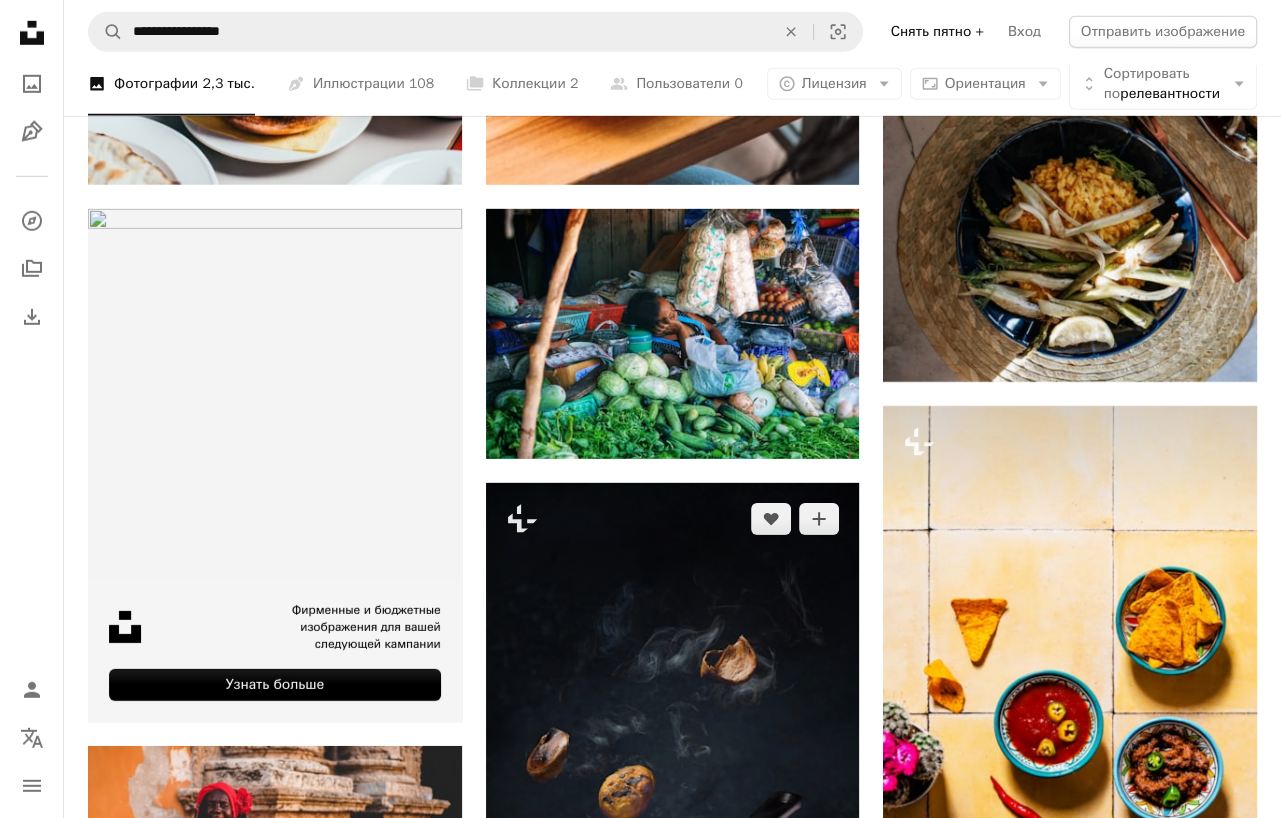 scroll, scrollTop: 5180, scrollLeft: 0, axis: vertical 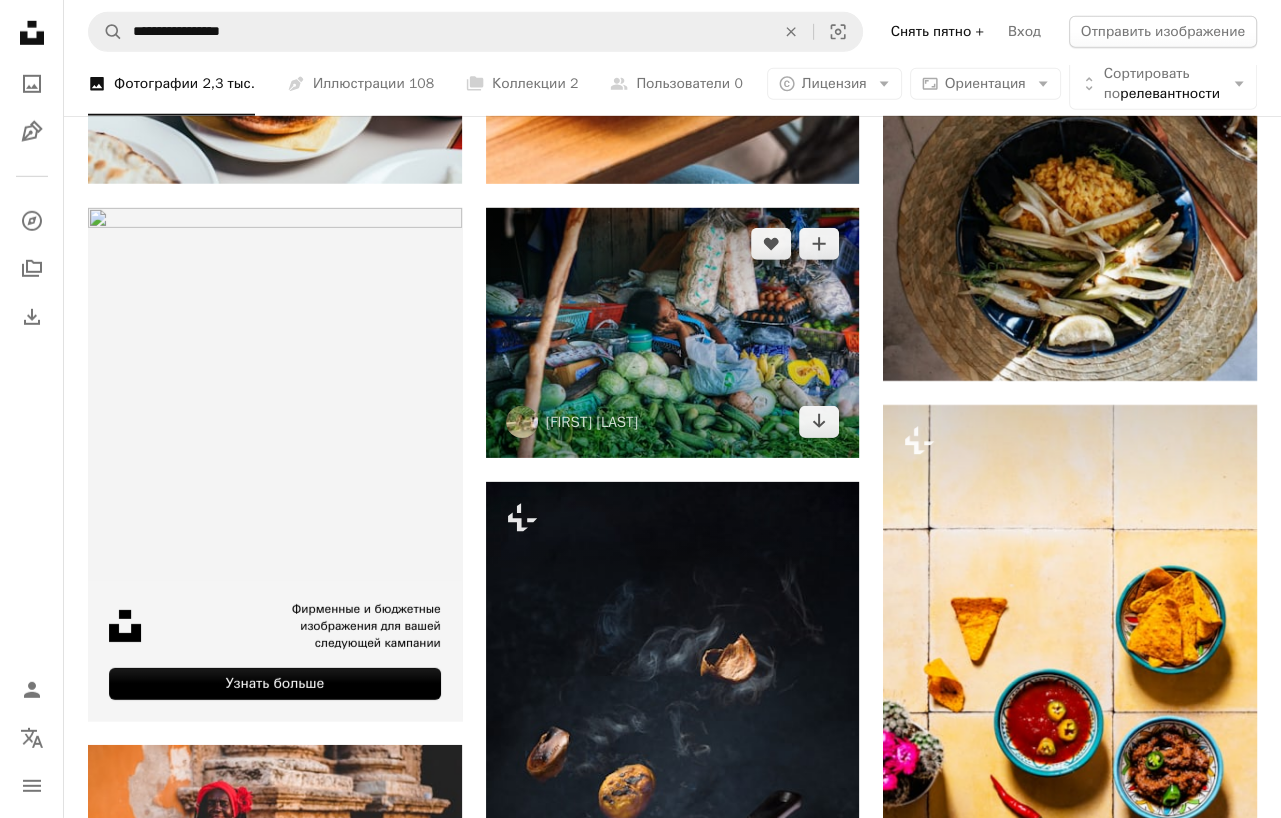 click at bounding box center (673, 332) 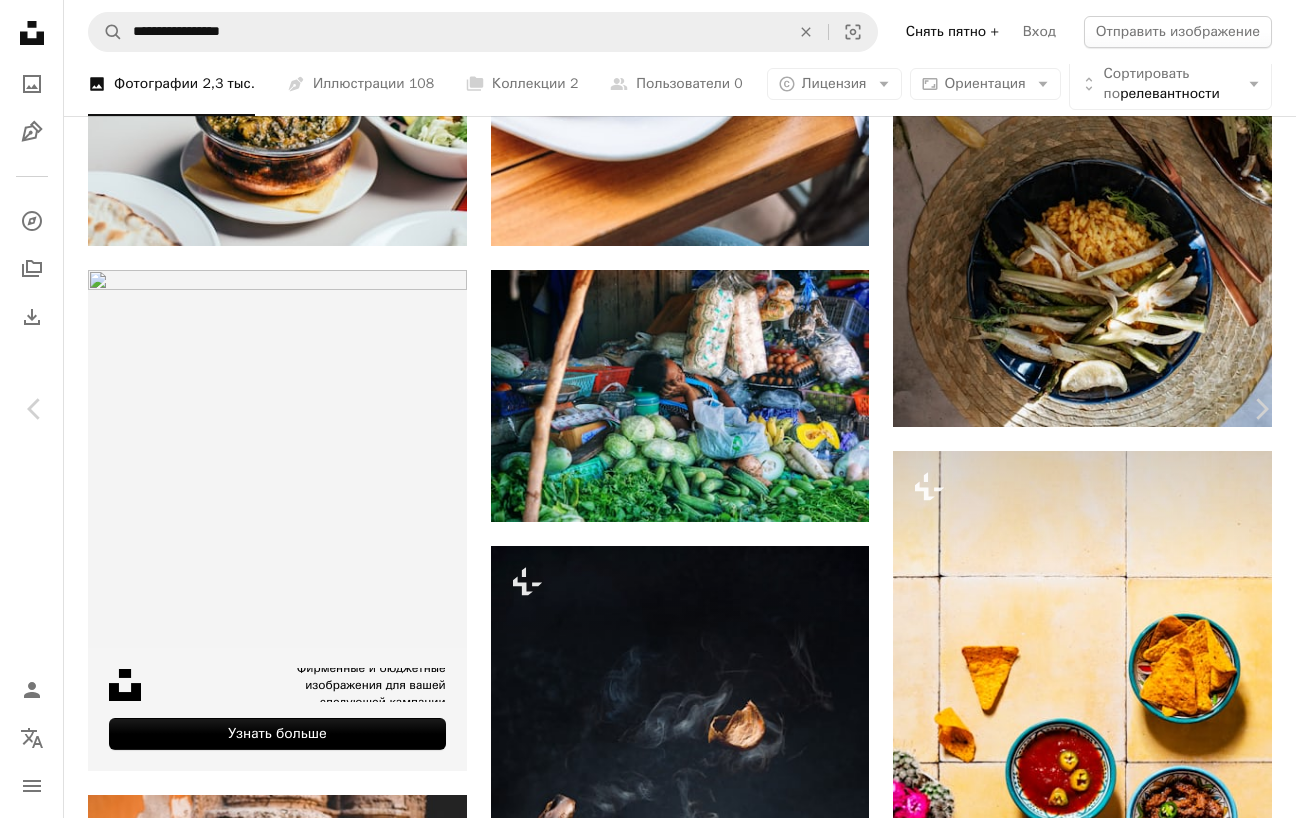 click 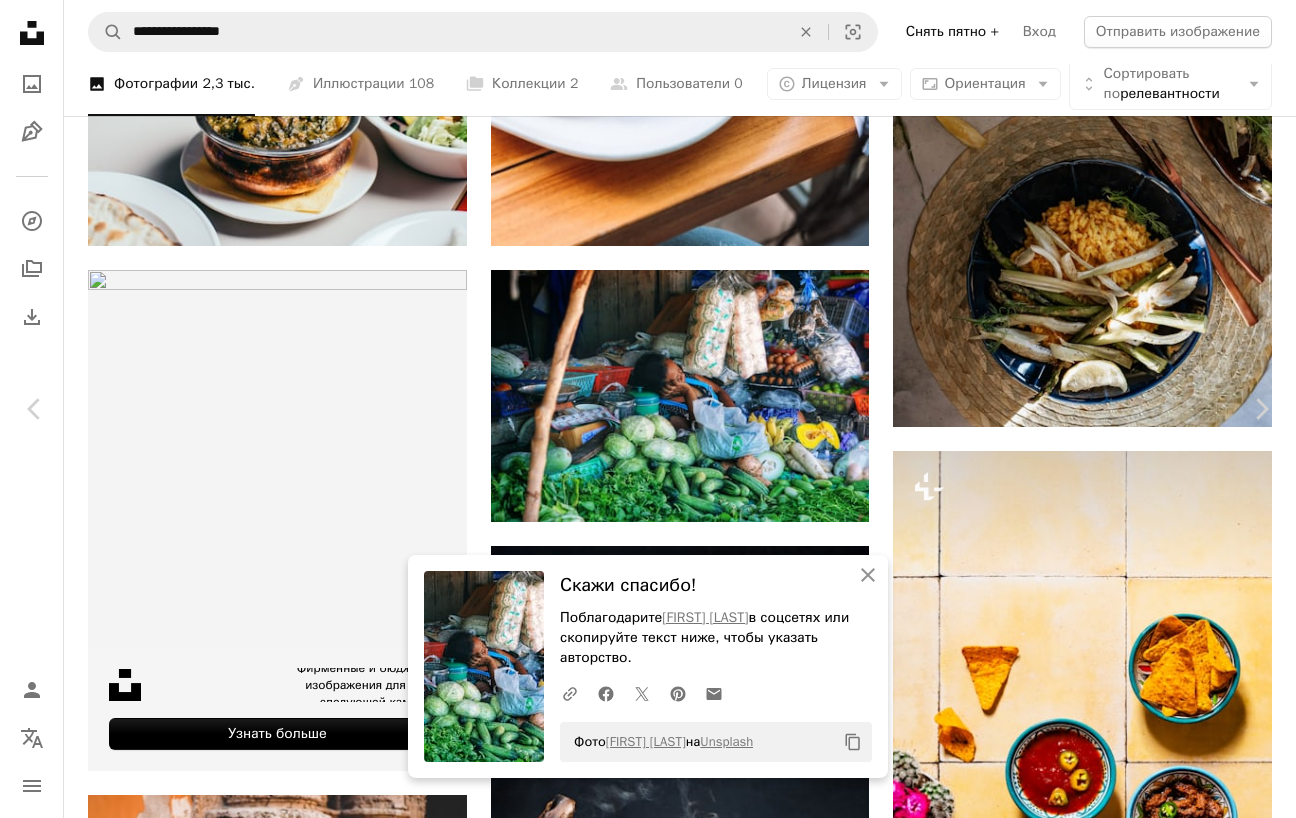 click on "An X shape" at bounding box center (20, 20) 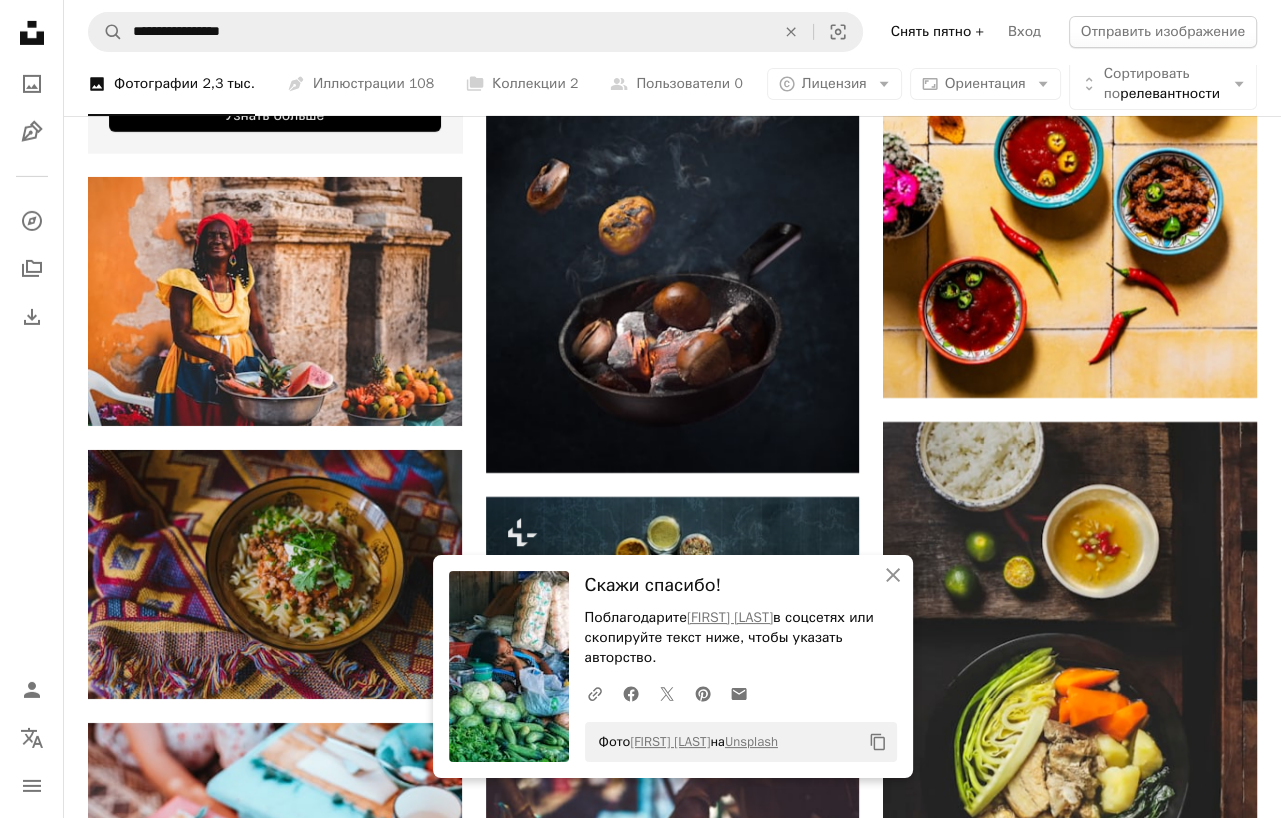 scroll, scrollTop: 5727, scrollLeft: 0, axis: vertical 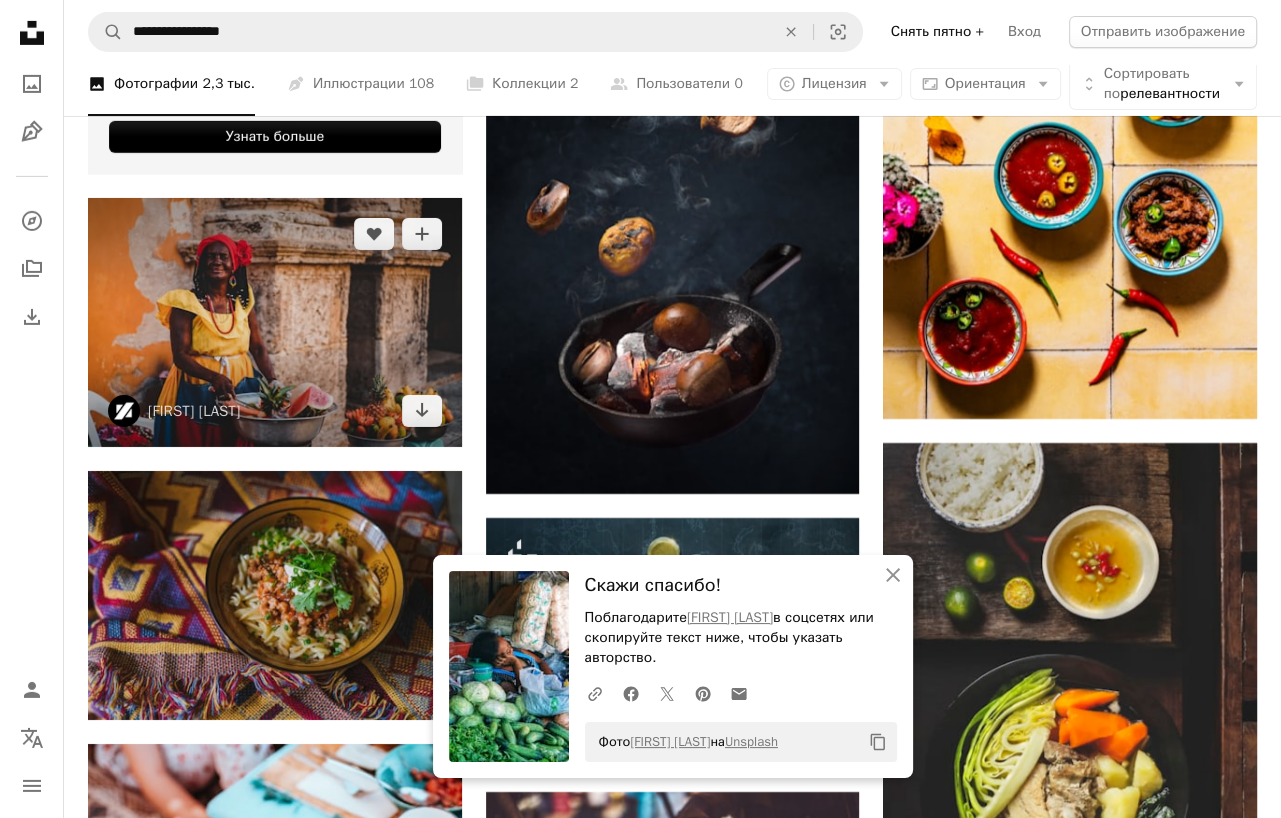 click at bounding box center [275, 322] 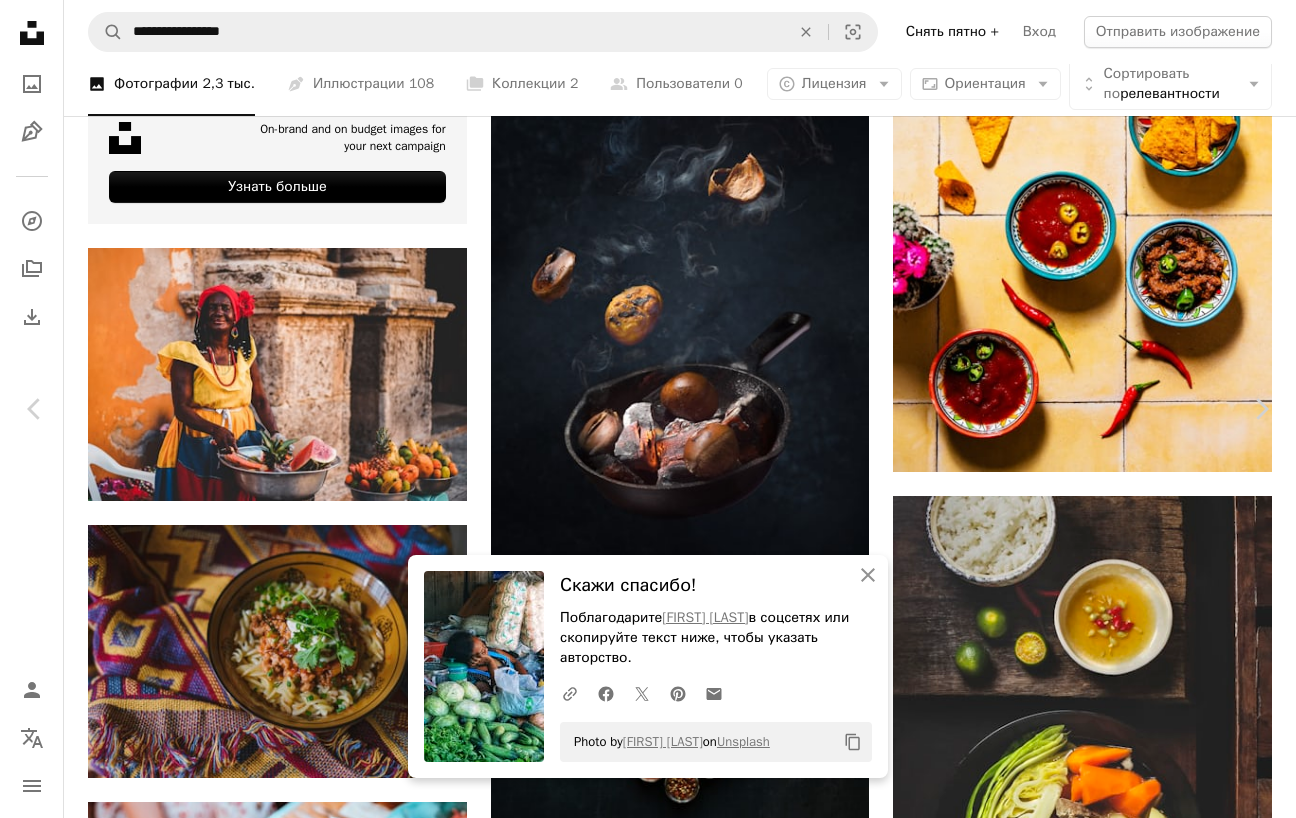 click on "An X shape Закрыть Скажи спасибо! Поблагодарите  [FIRST] [LAST]  в соцсетях или скопируйте текст ниже, чтобы указать авторство. A URL sharing icon (chains) Facebook icon X (formerly Twitter) icon Pinterest icon An envelope Photo by  [FIRST] [LAST]  on  Unsplash
Copy content" at bounding box center [648, 666] 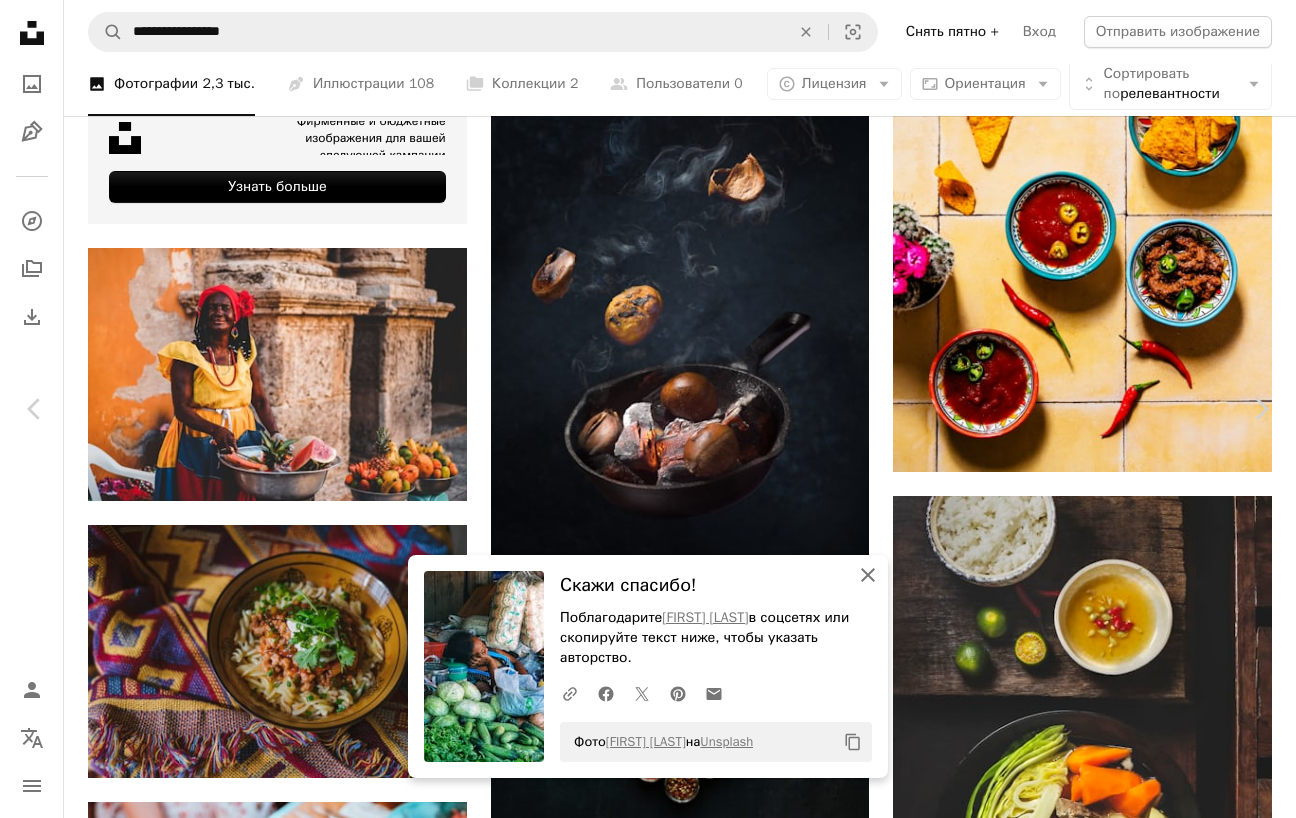 click on "An X shape" 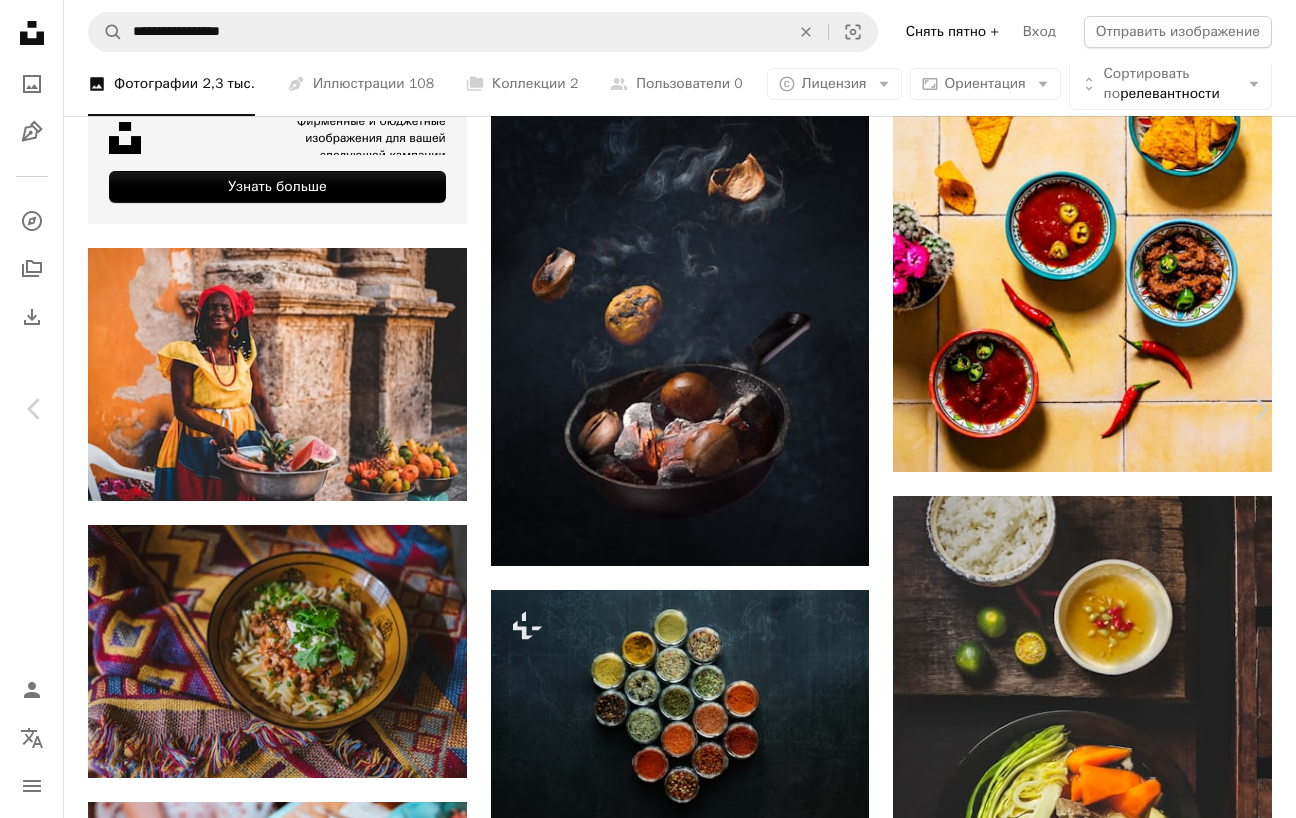 click 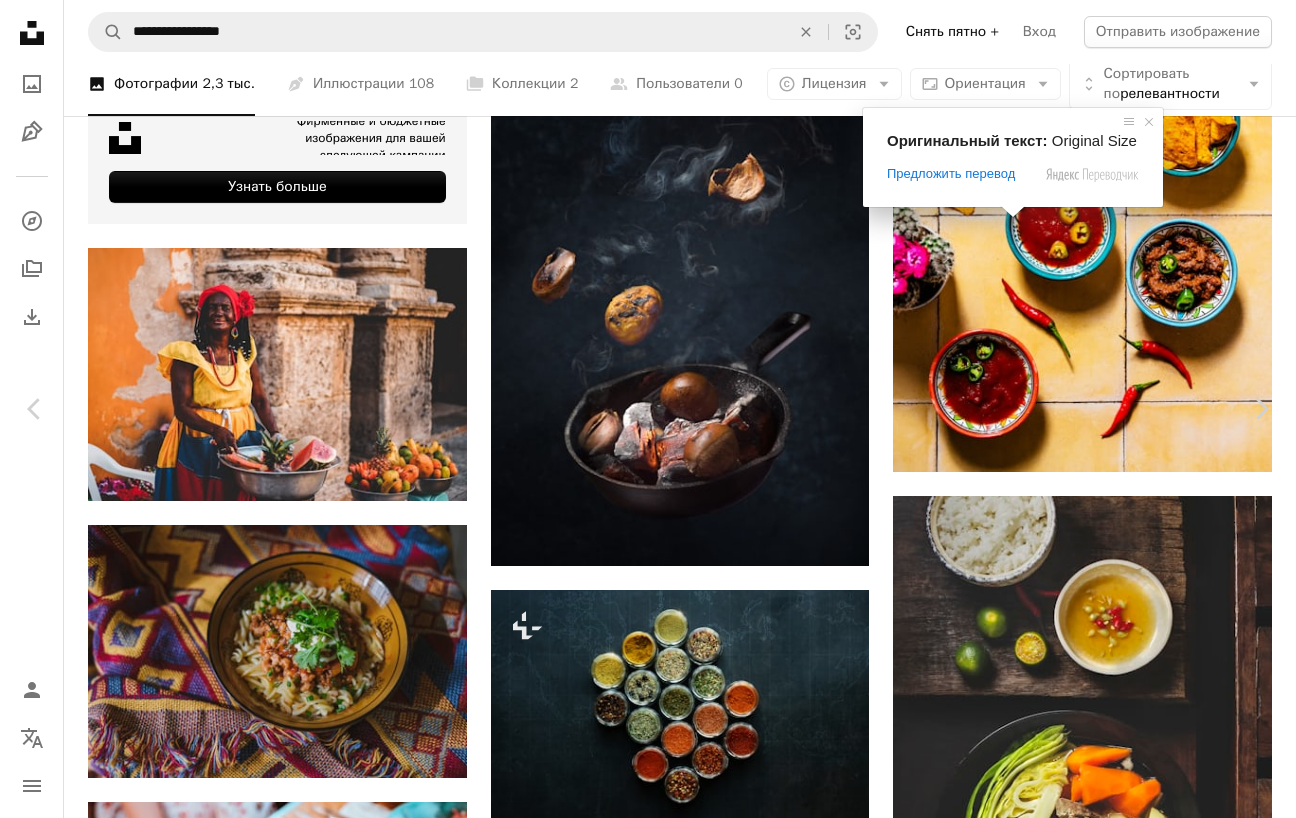 click on "Оригинальный Размер" at bounding box center [994, 5180] 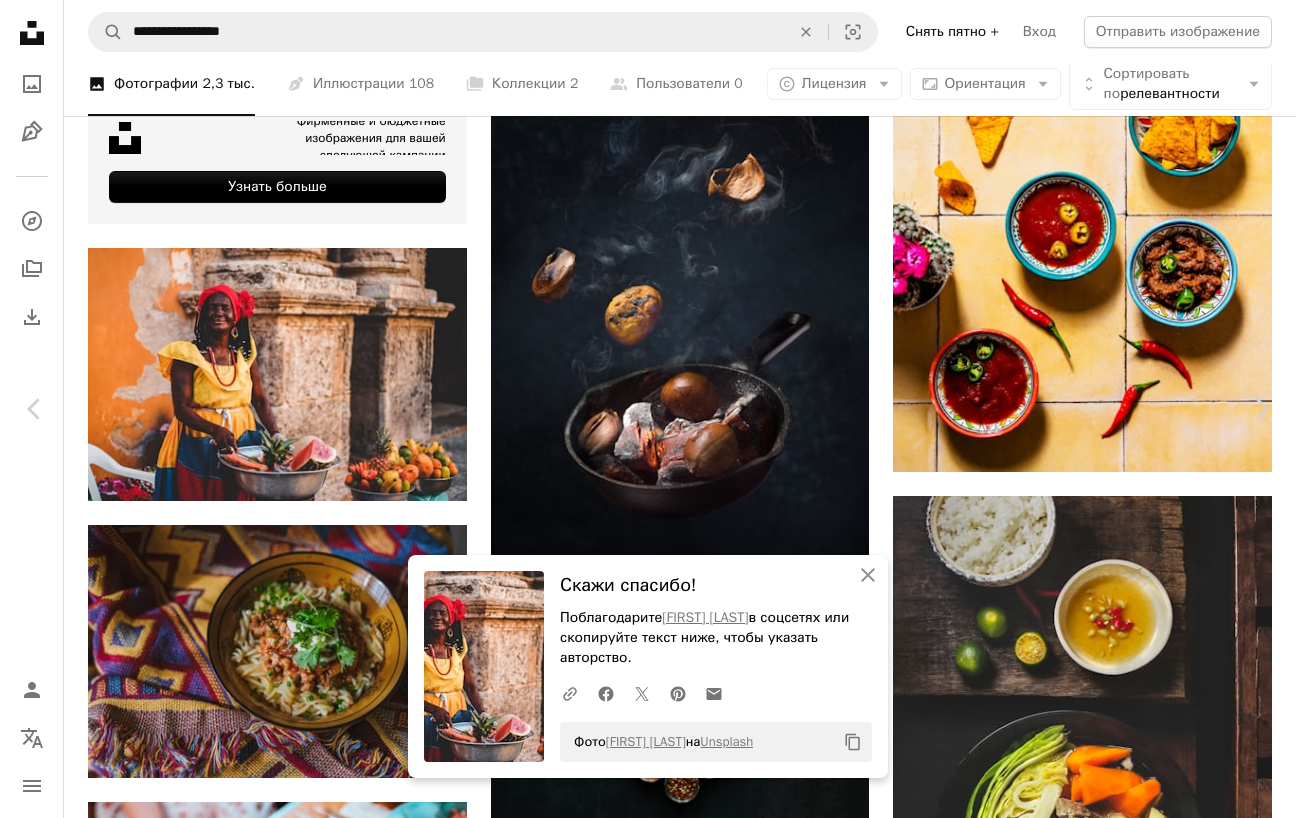 click on "An X shape" at bounding box center [20, 20] 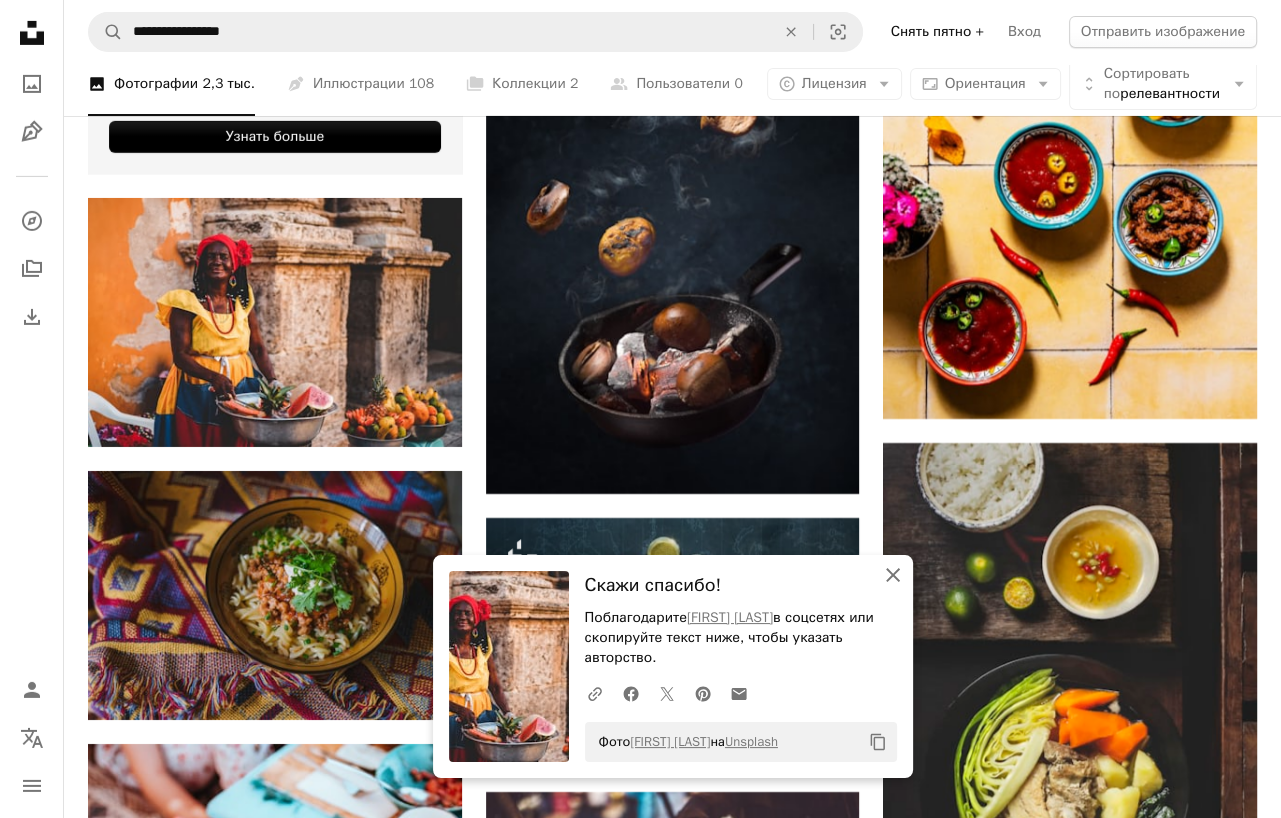 click 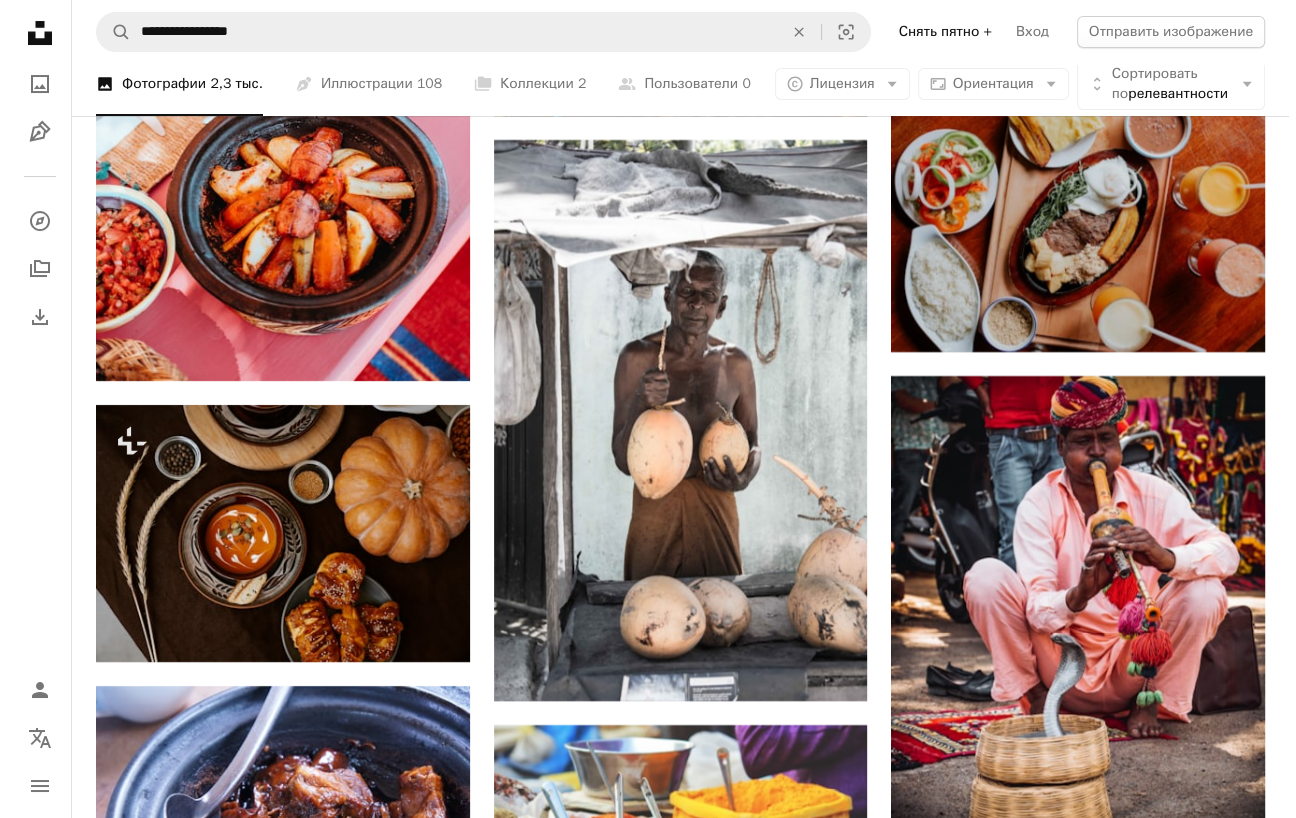 scroll, scrollTop: 6656, scrollLeft: 0, axis: vertical 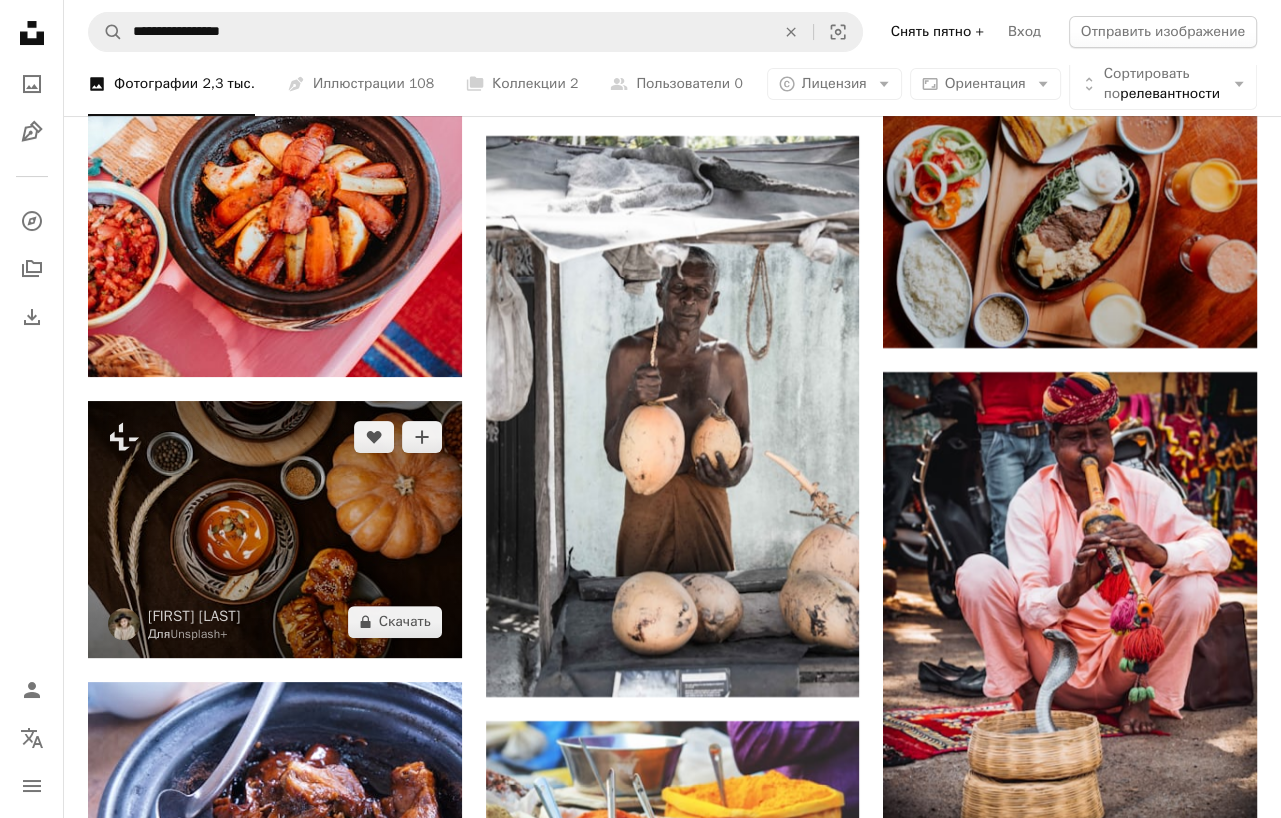 click at bounding box center (275, 529) 